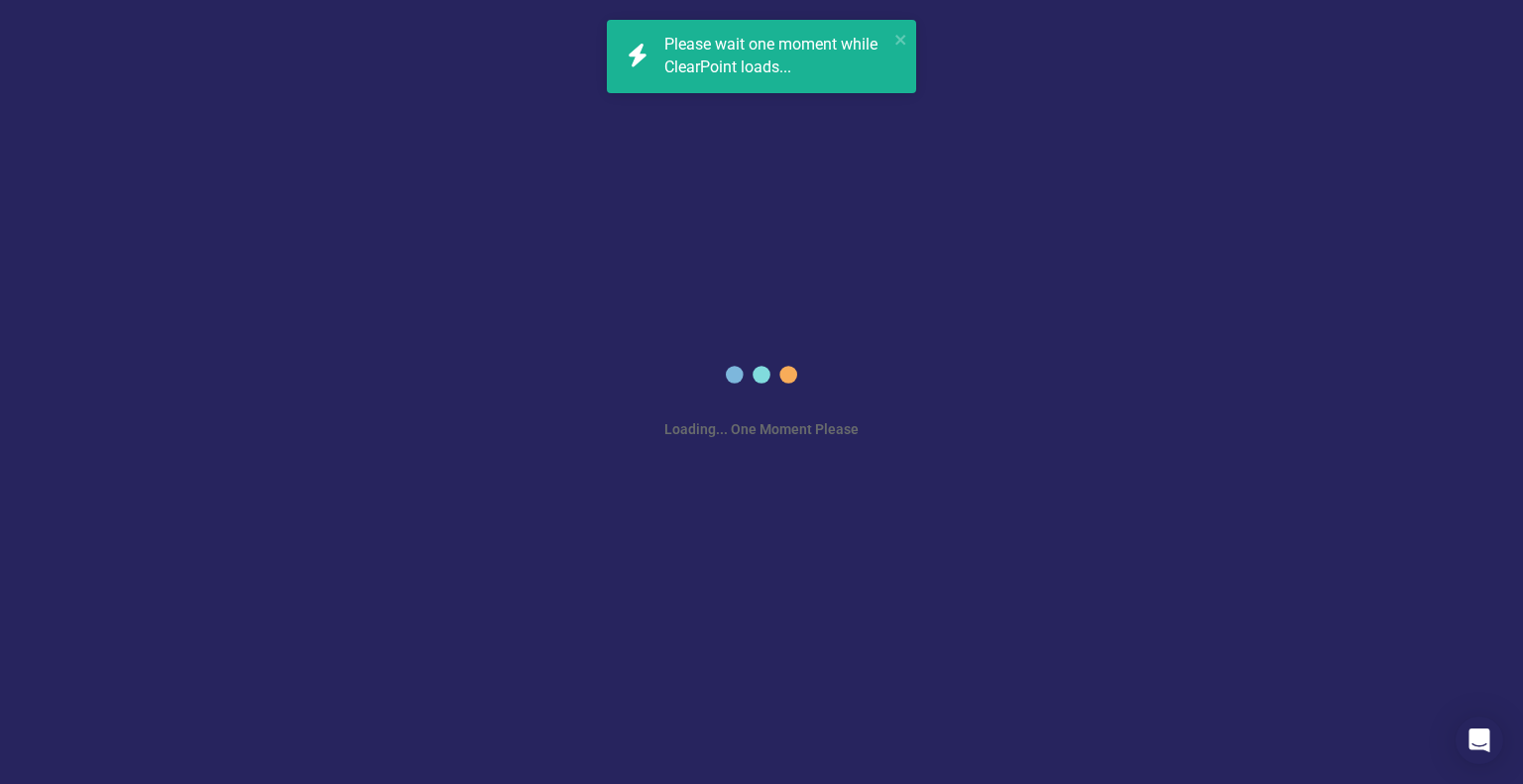 scroll, scrollTop: 0, scrollLeft: 0, axis: both 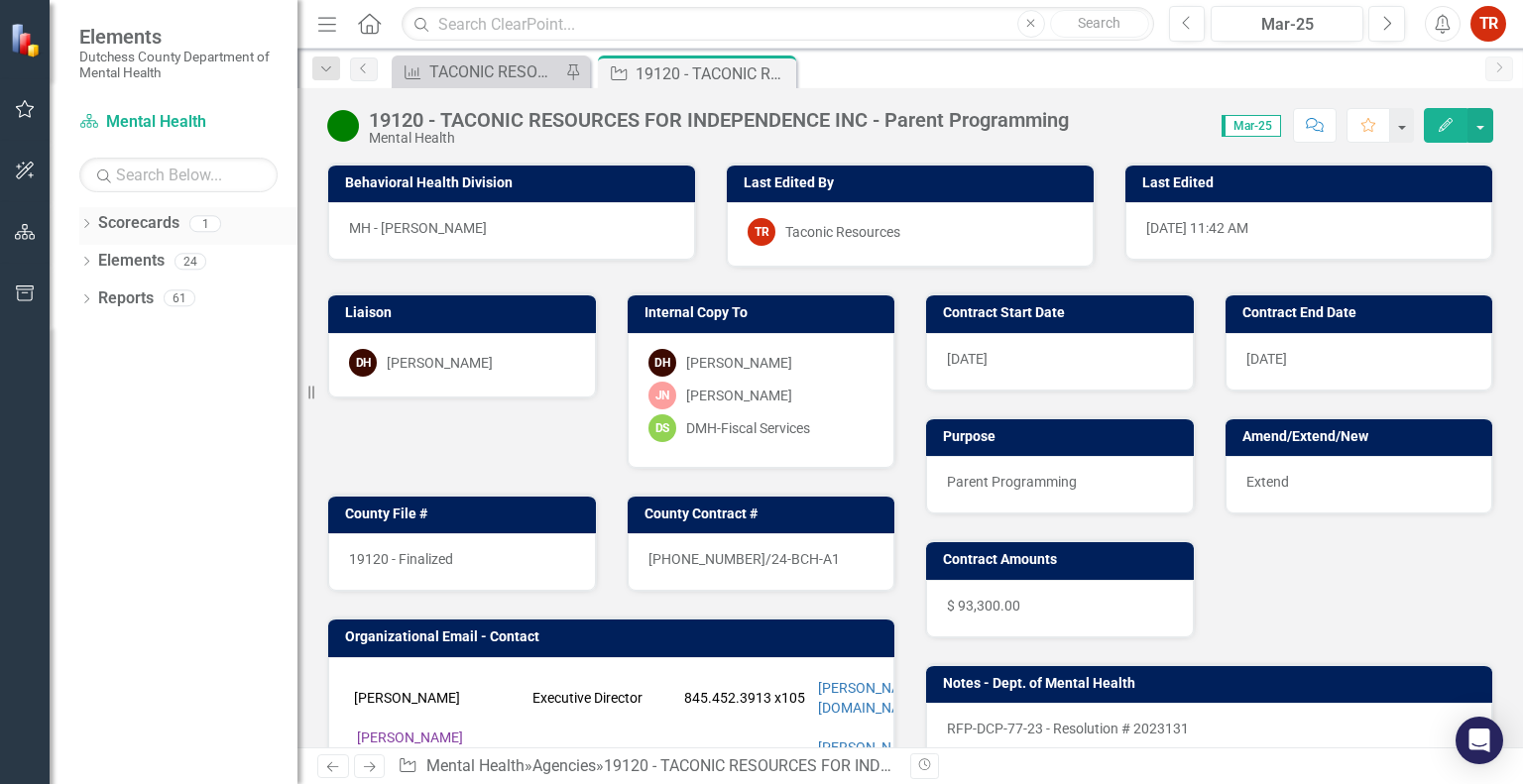 click on "Dropdown" 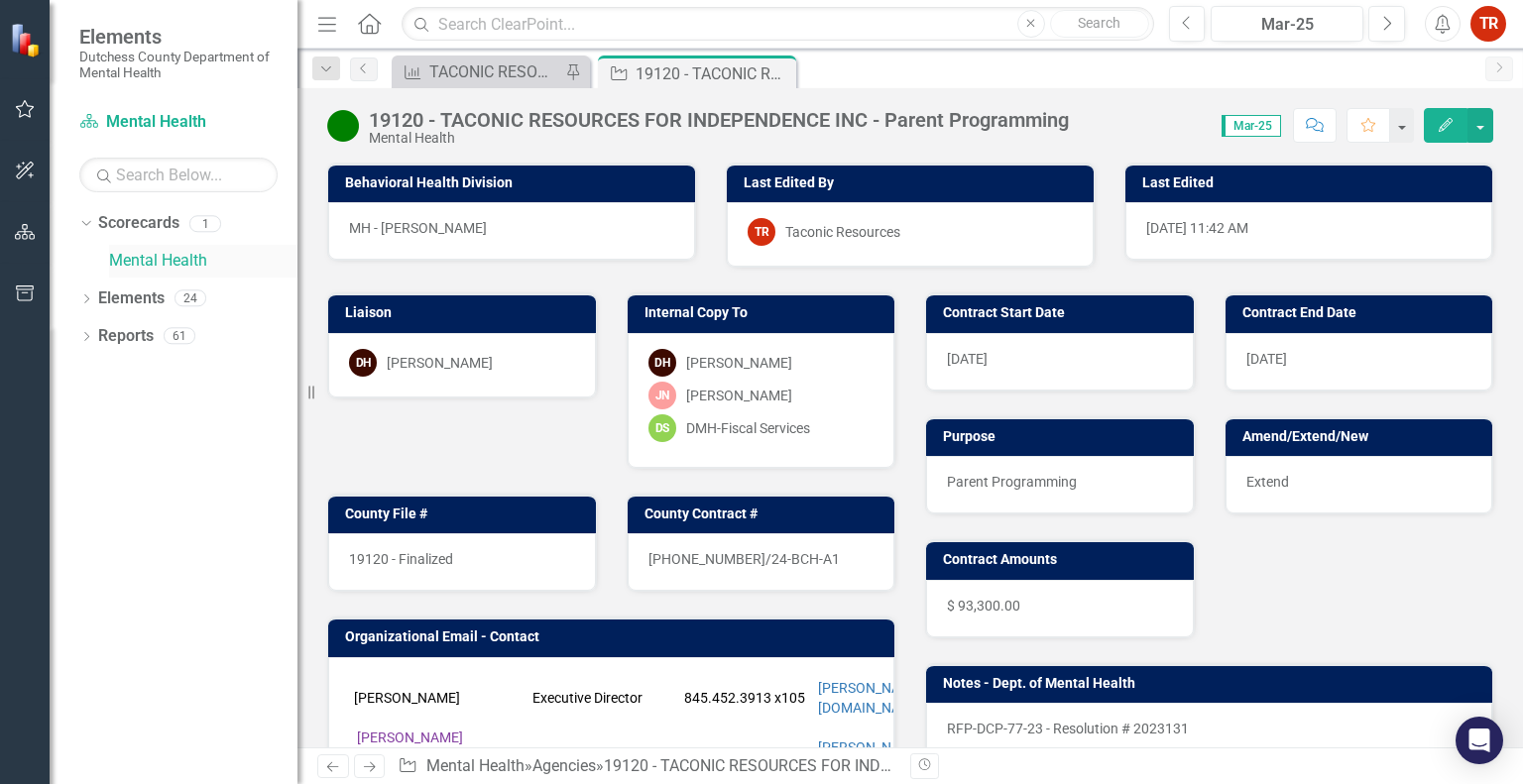 click on "Mental Health" at bounding box center [203, 261] 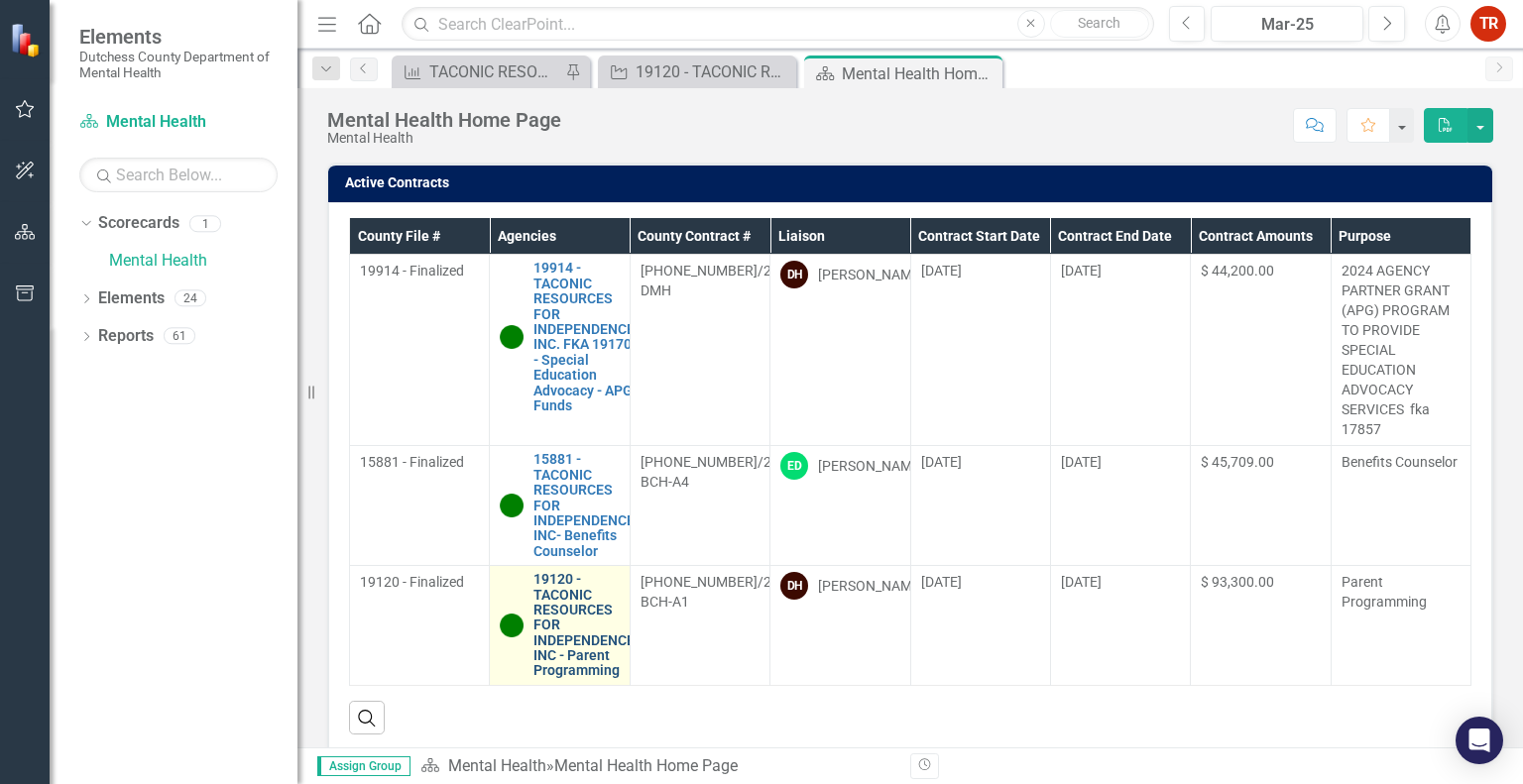 click on "19120 - TACONIC RESOURCES FOR INDEPENDENCE INC - Parent Programming" at bounding box center (584, 625) 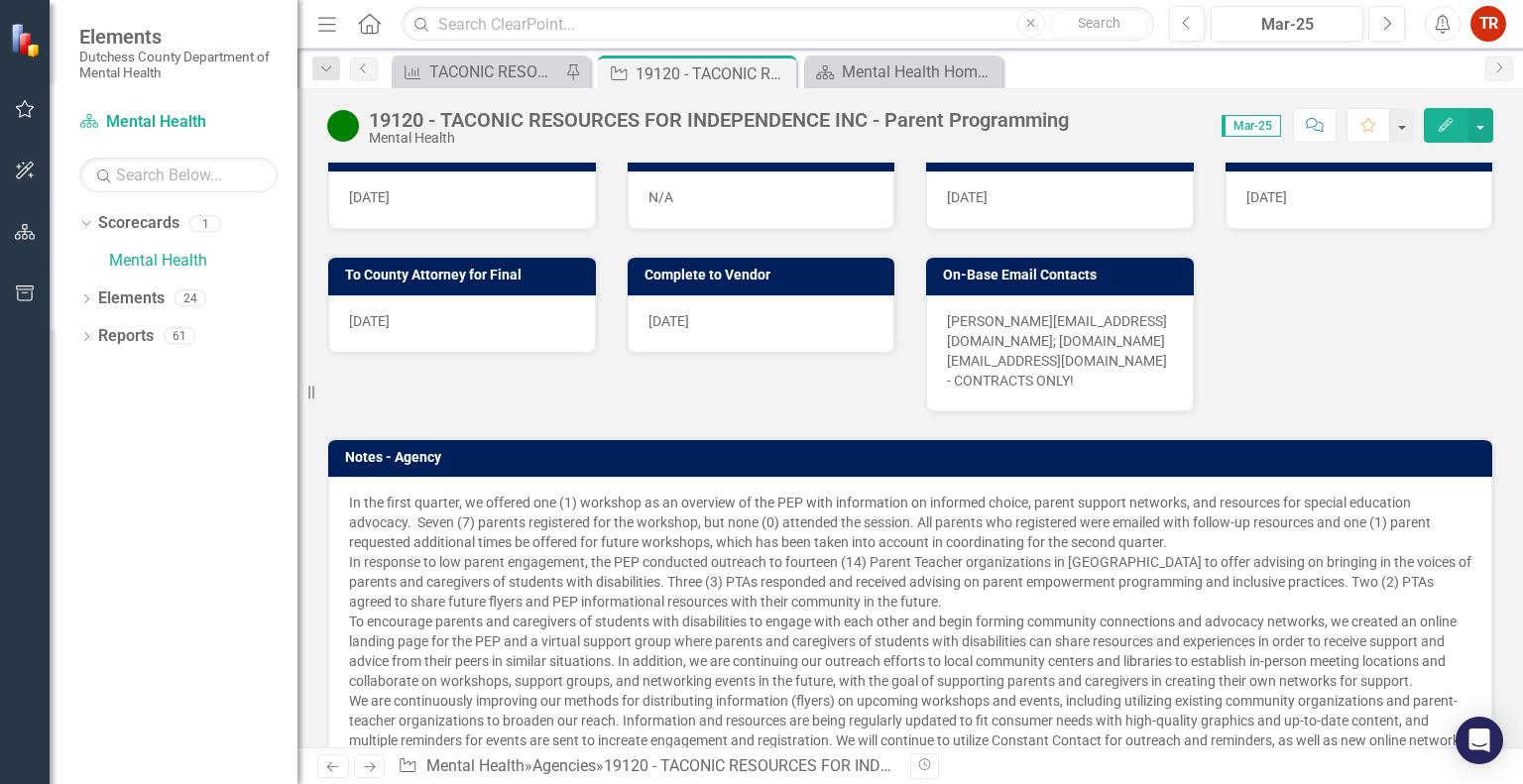 scroll, scrollTop: 1388, scrollLeft: 0, axis: vertical 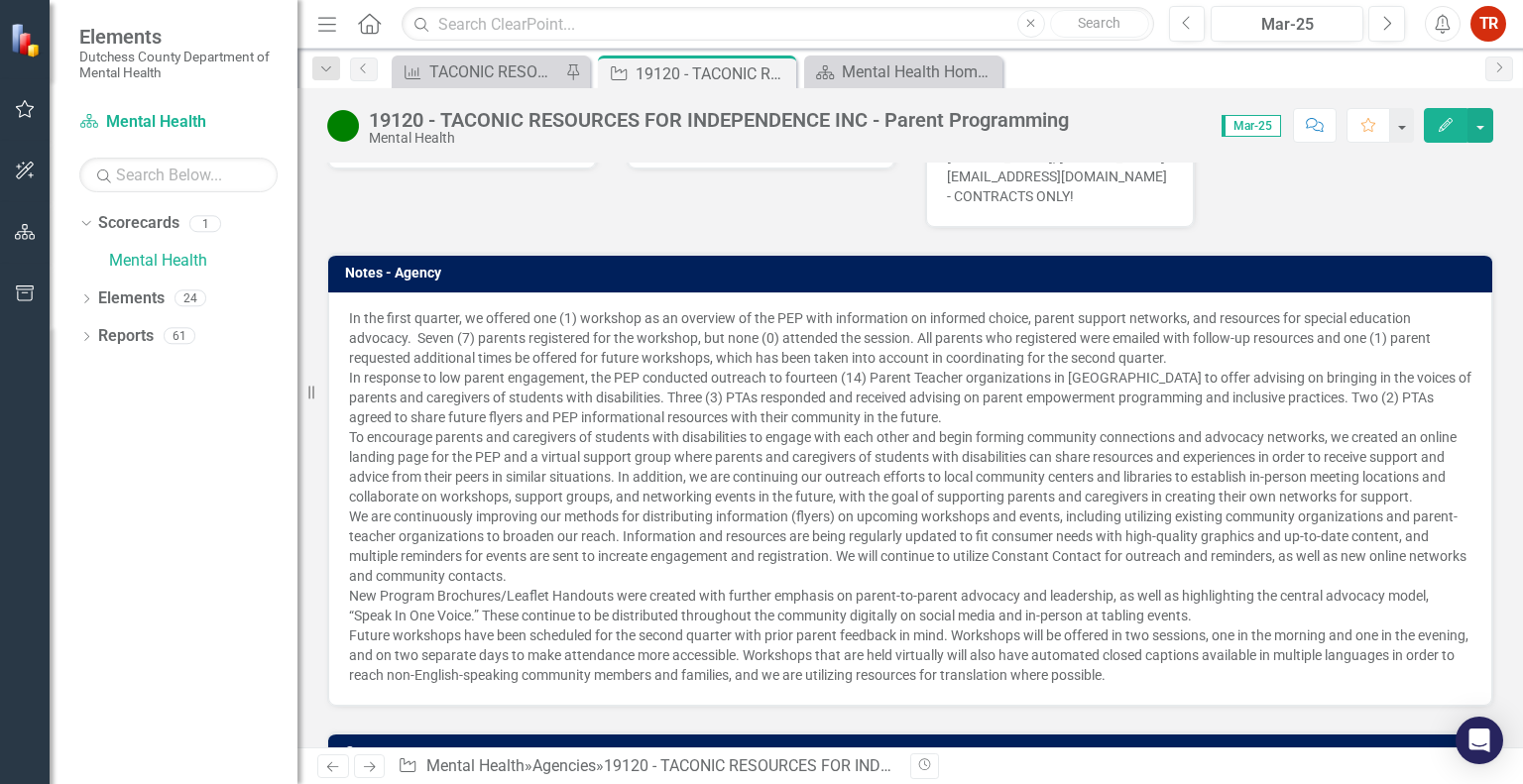 click on "Edit" 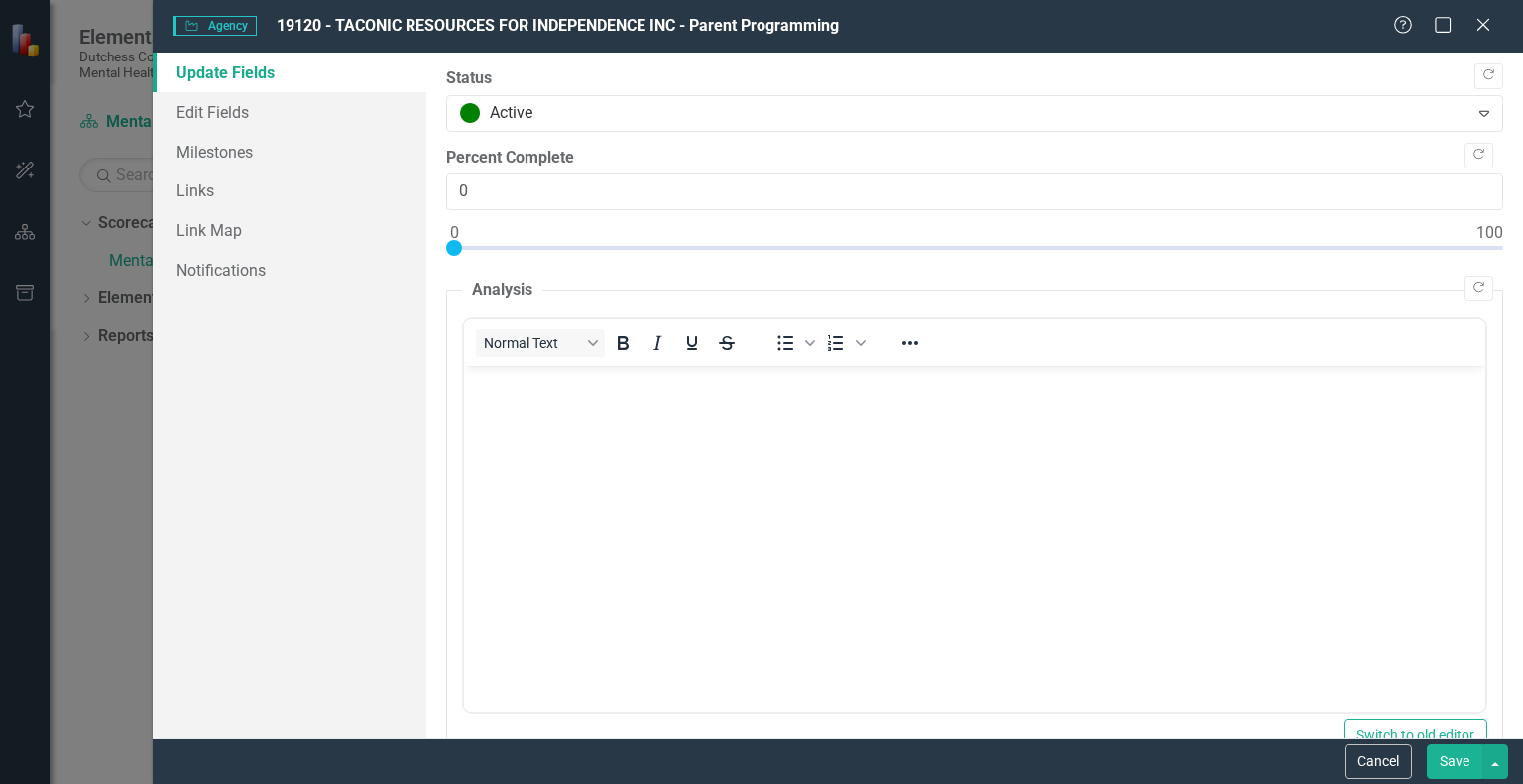 scroll, scrollTop: 0, scrollLeft: 0, axis: both 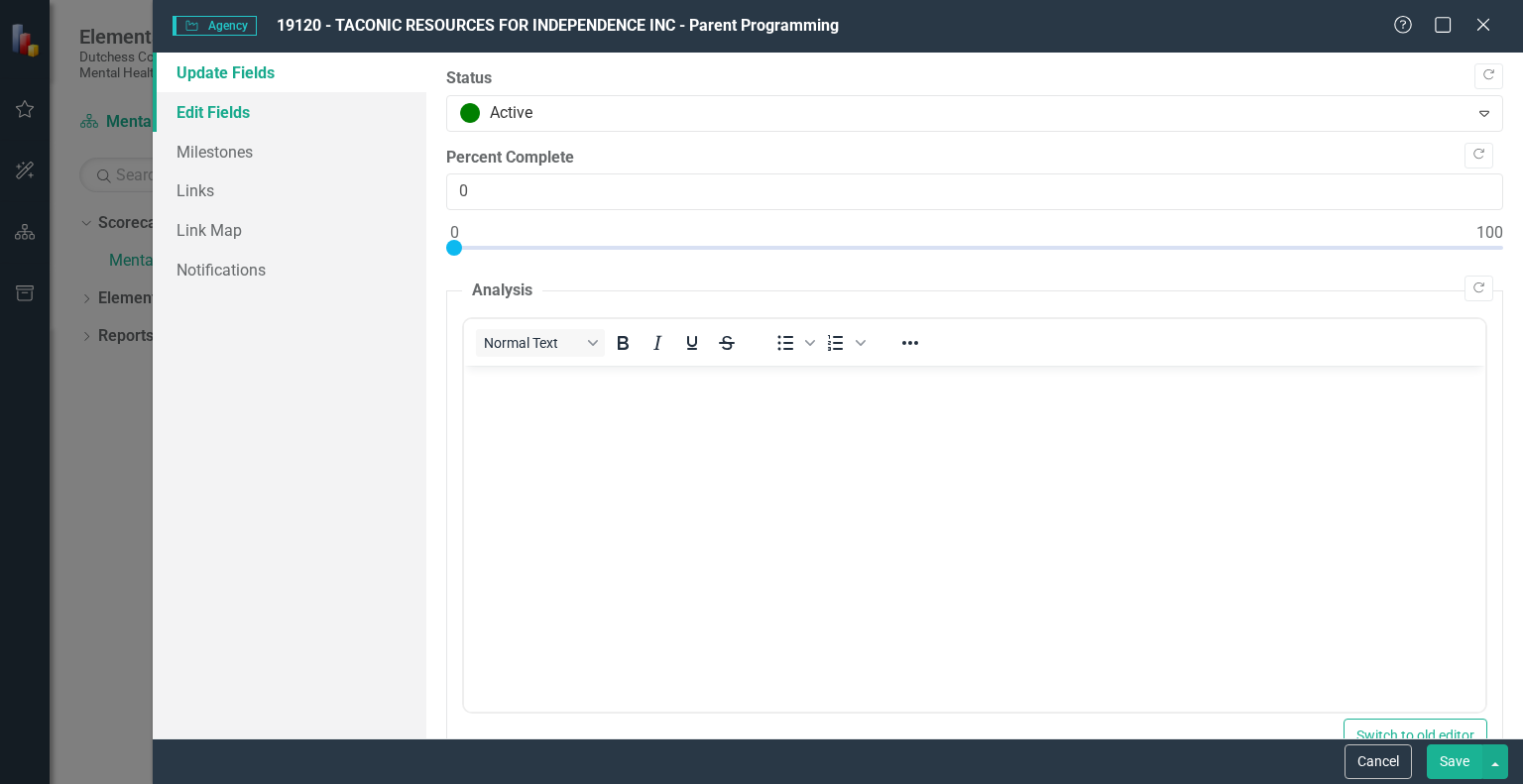 click on "Edit Fields" at bounding box center [290, 112] 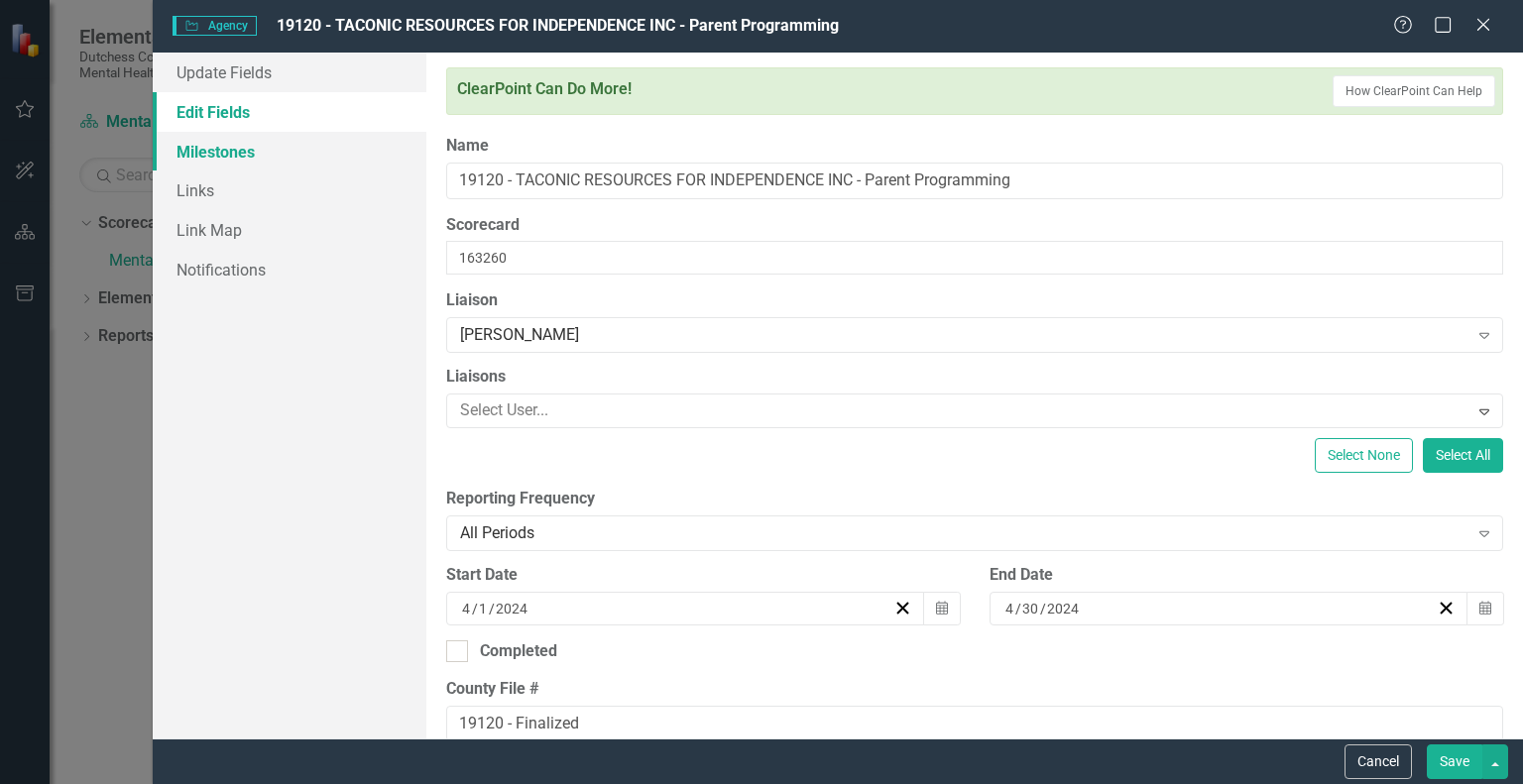click on "Milestones" at bounding box center (290, 152) 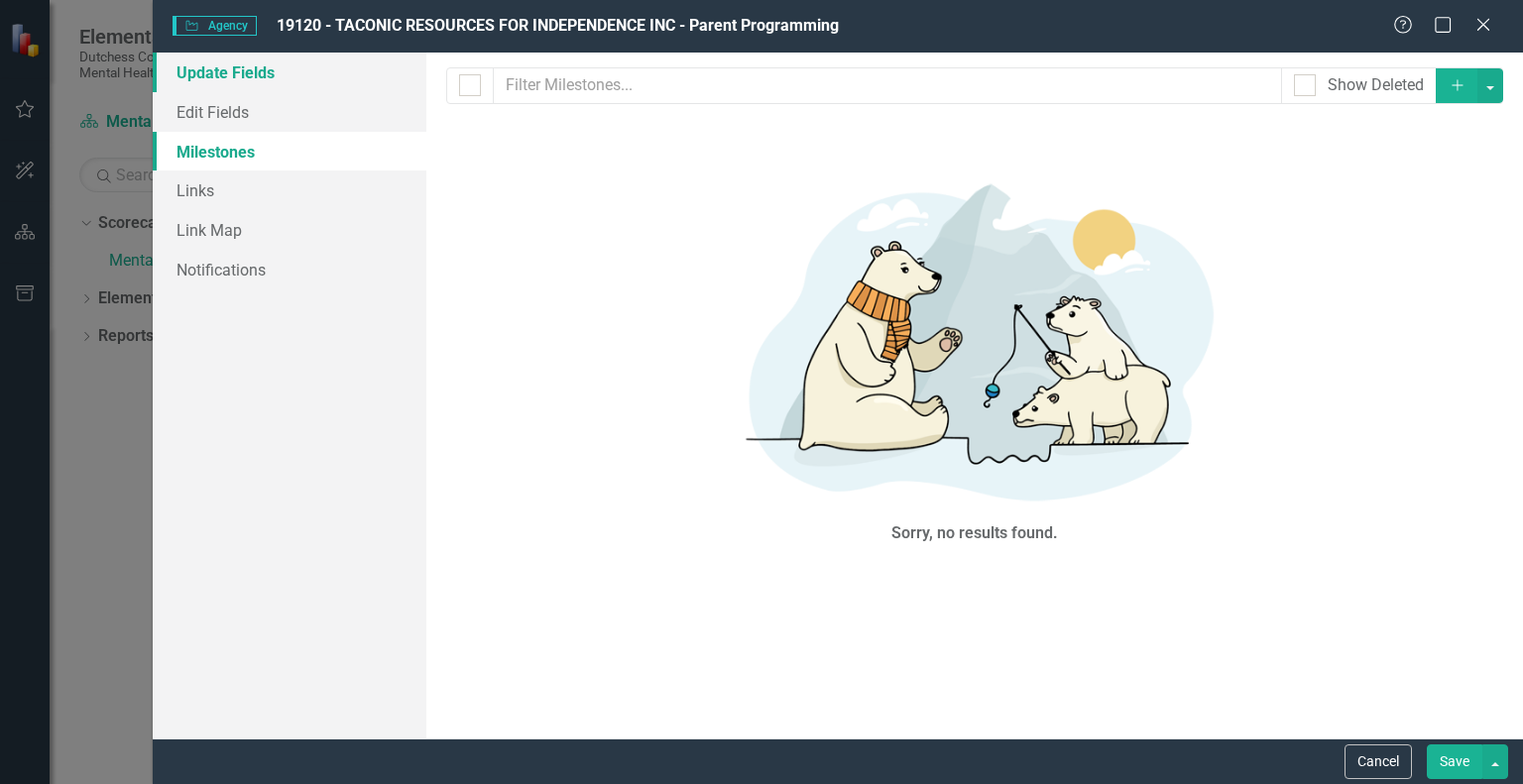 click on "Update Fields" at bounding box center (290, 72) 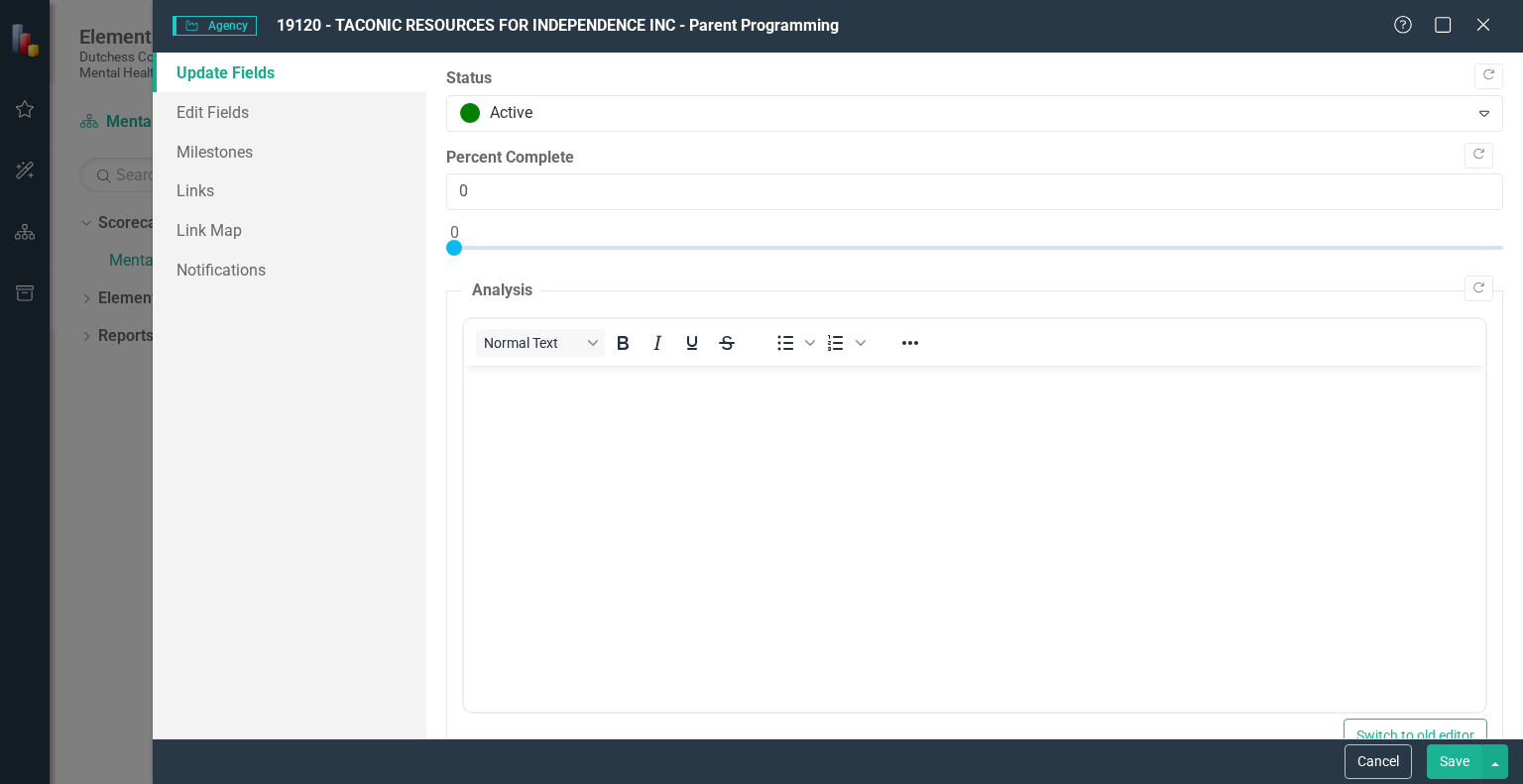 click on ""Update" fields in ClearPoint are the fields that change from reporting period to reporting period. For example, the element status would vary from period to period.   Learn more in the ClearPoint Support Center. Close Help Copy Forward Status Active Expand Copy Forward Percent Complete 0 Copy Forward Analysis Normal Text To open the popup, press Shift+Enter To open the popup, press Shift+Enter Switch to old editor Copy Forward Recommendations Normal Text To open the popup, press Shift+Enter To open the popup, press Shift+Enter Switch to old editor" at bounding box center [975, 395] 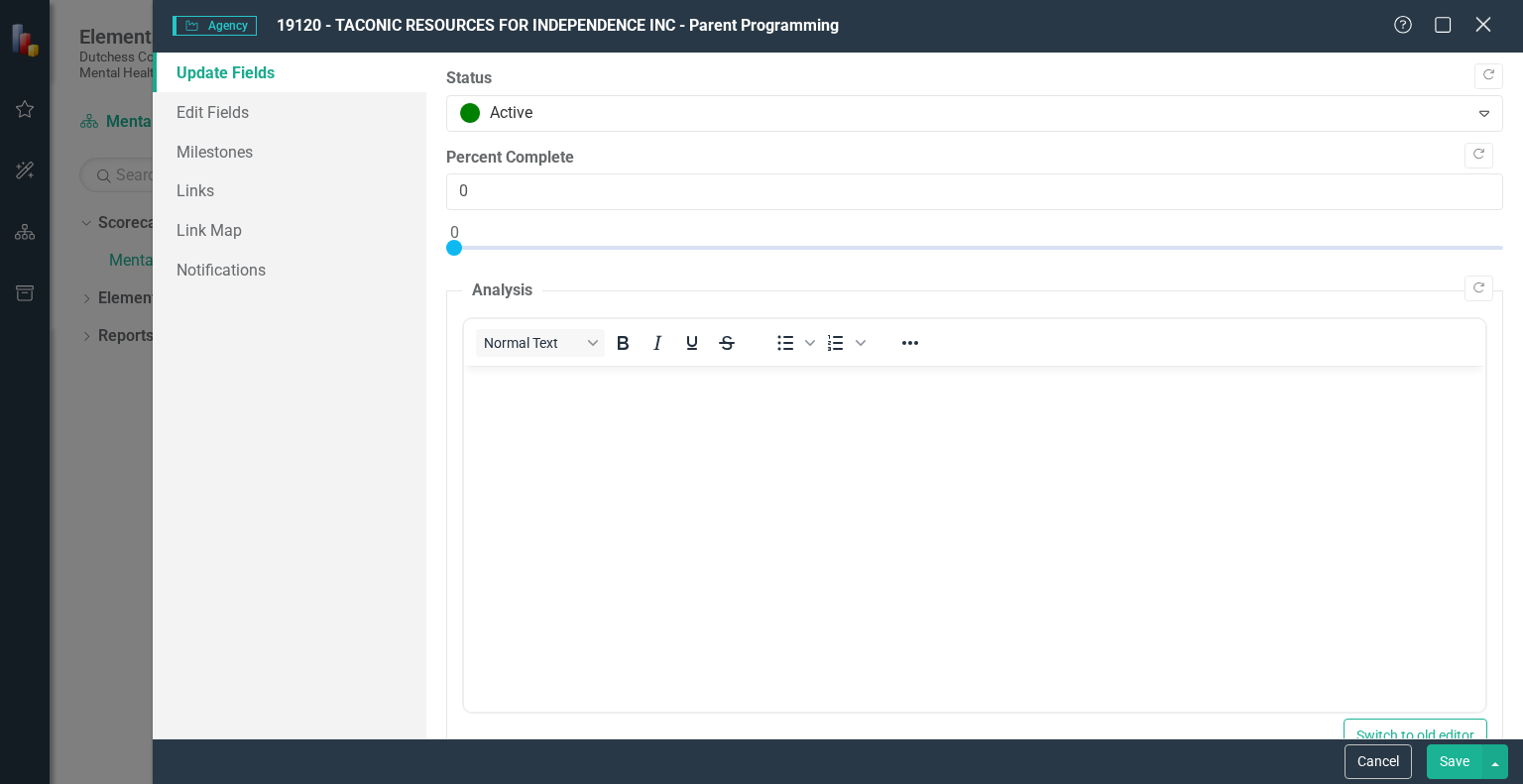 click on "Close" 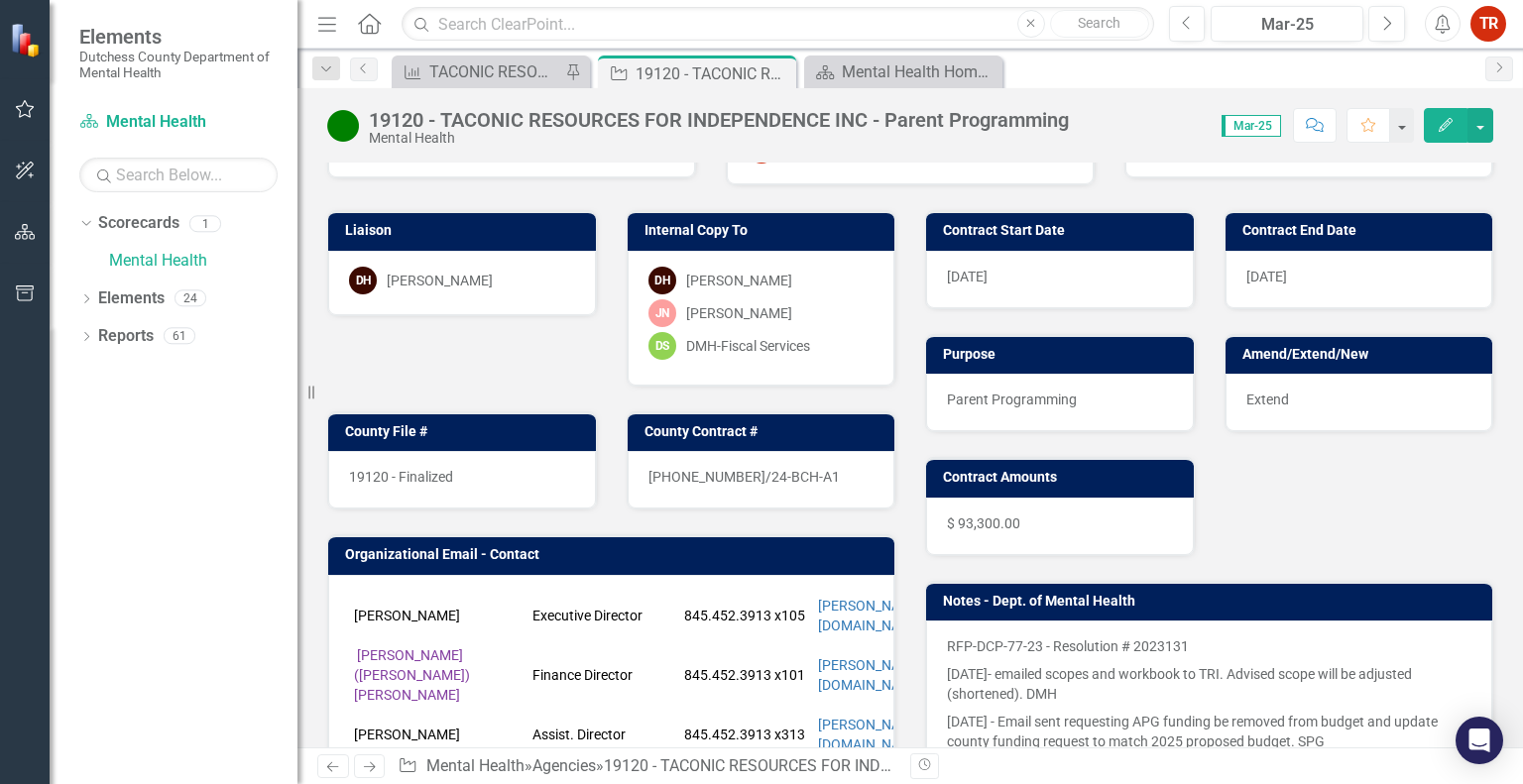 scroll, scrollTop: 0, scrollLeft: 0, axis: both 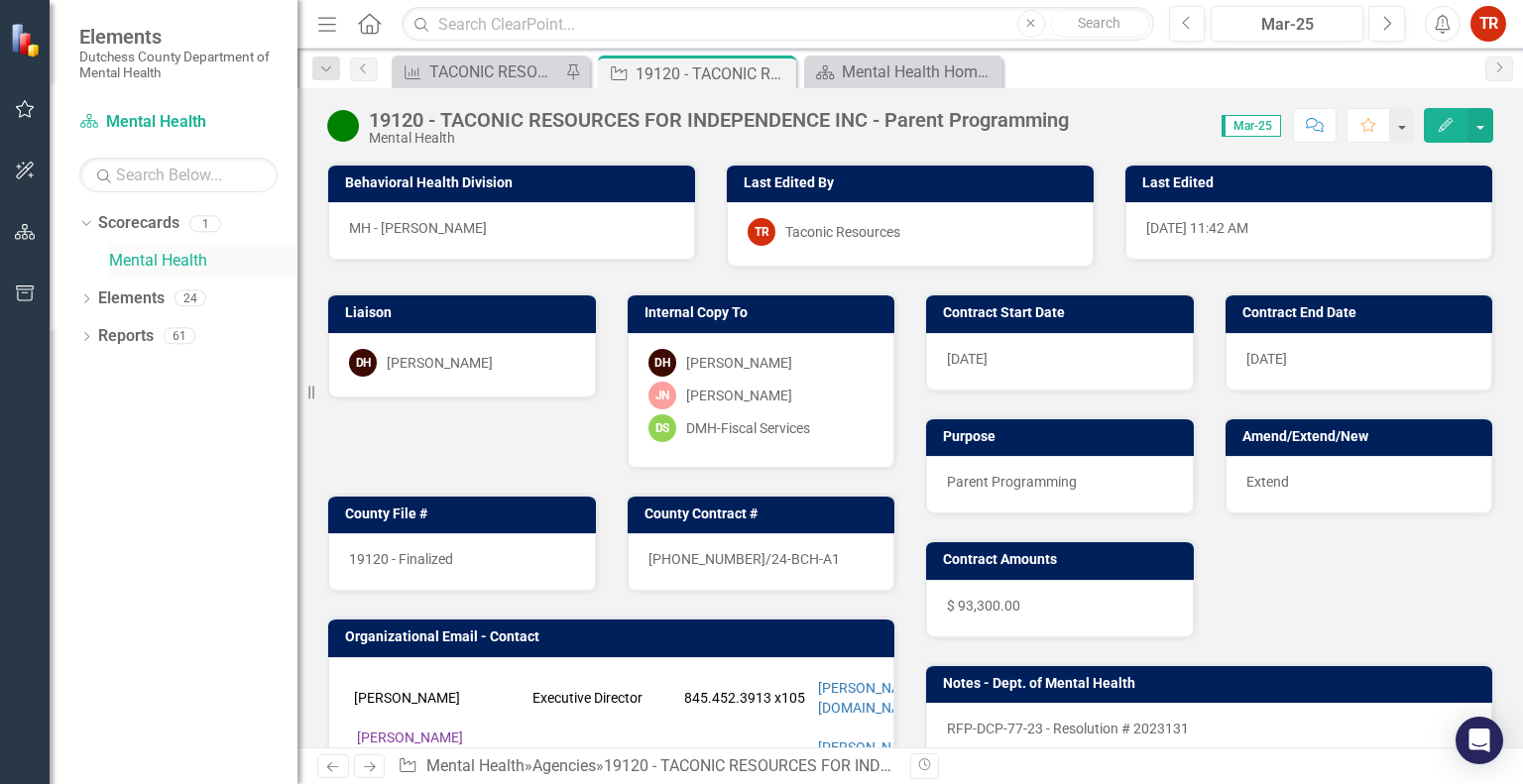click on "Mental Health" at bounding box center [203, 261] 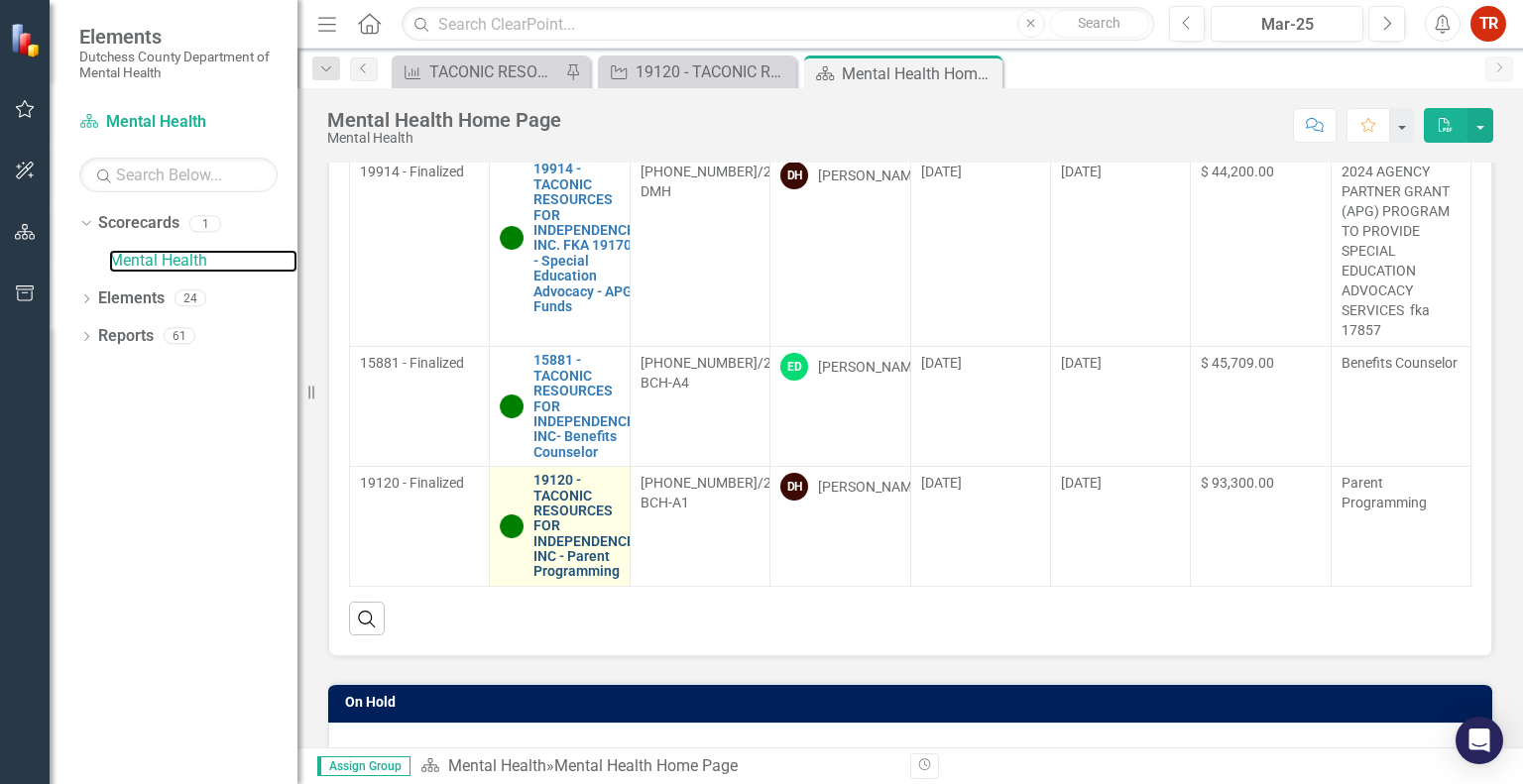 scroll, scrollTop: 198, scrollLeft: 0, axis: vertical 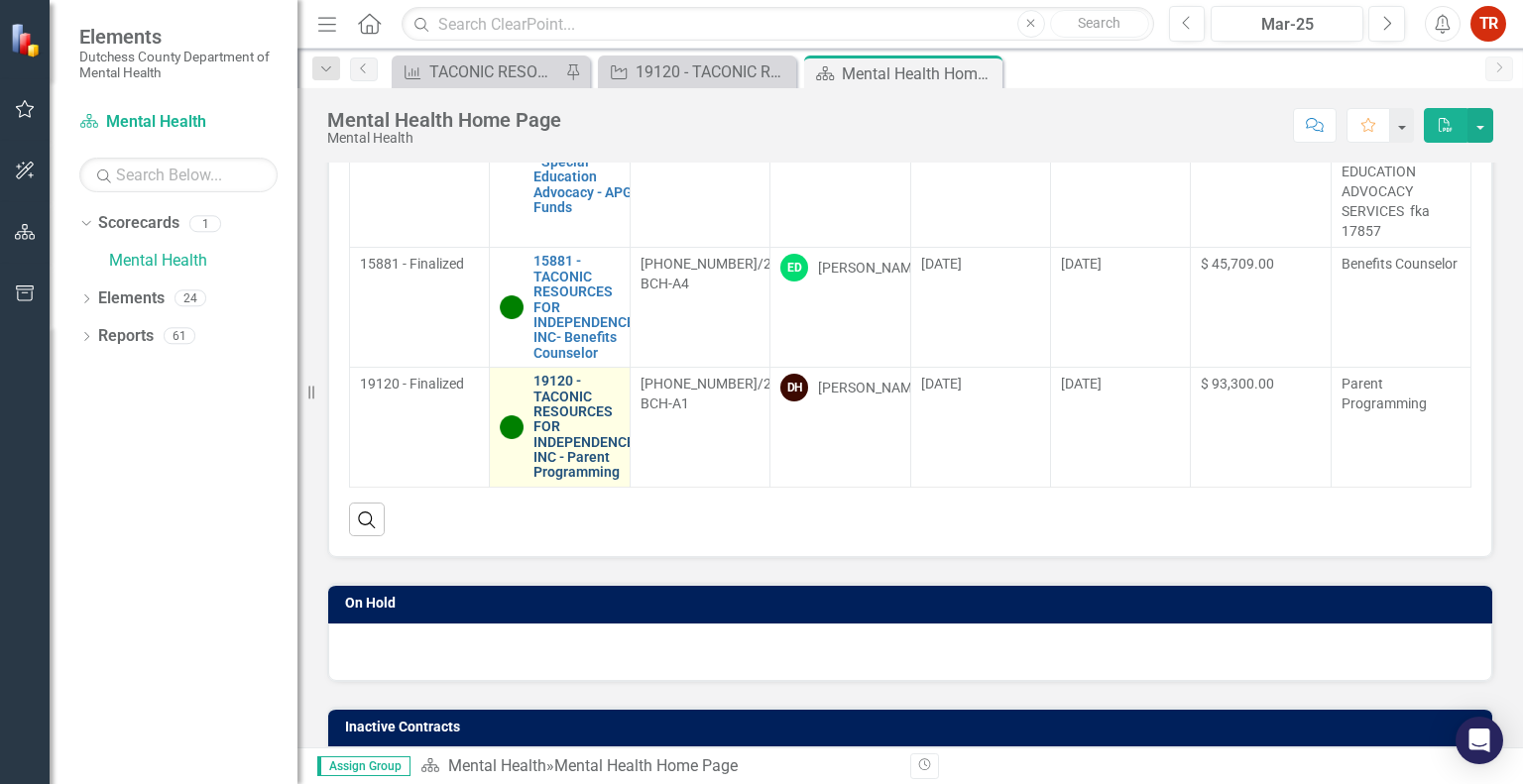 click on "19120 - TACONIC RESOURCES FOR INDEPENDENCE INC - Parent Programming" at bounding box center (584, 427) 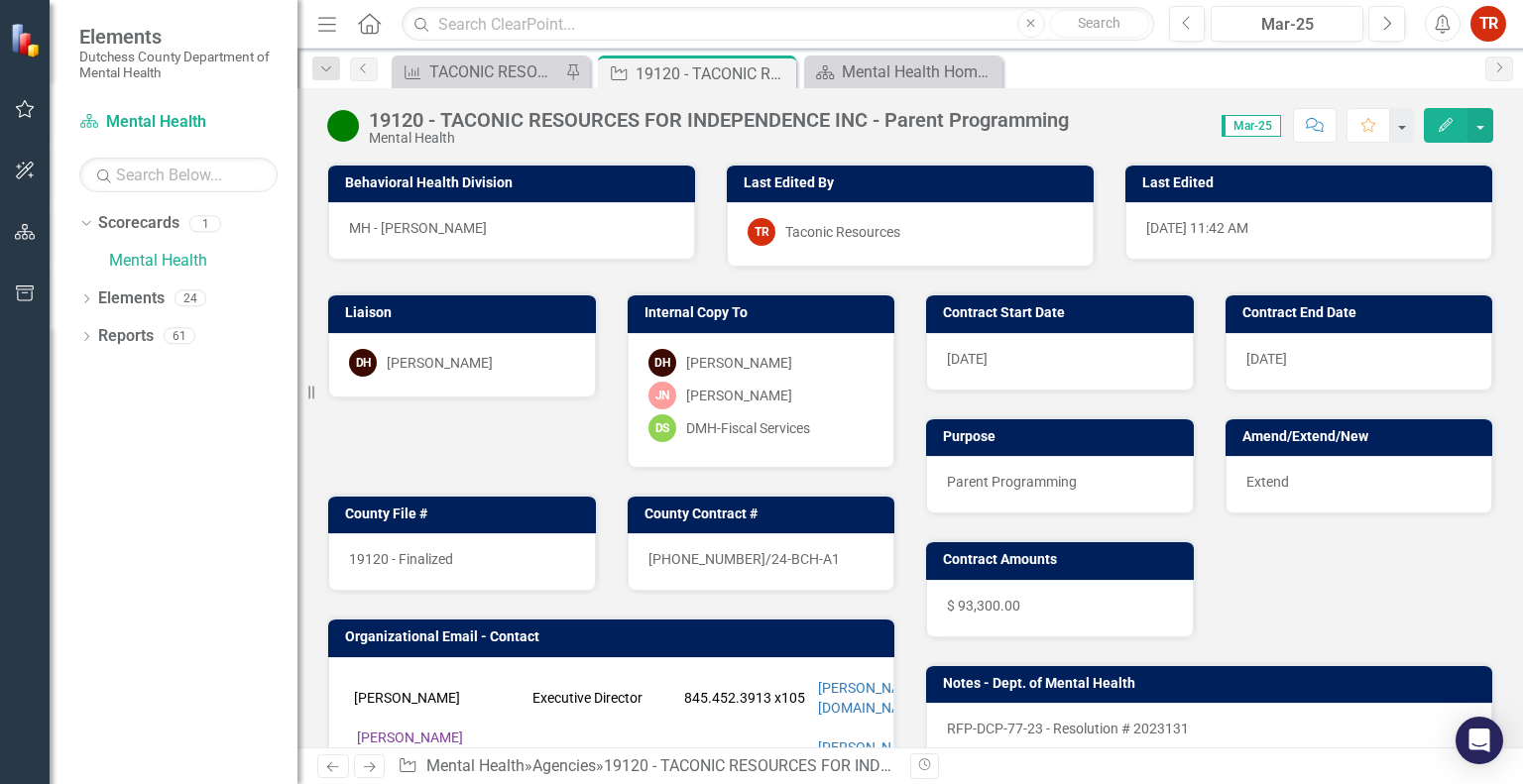 click on "Internal Copy To" at bounding box center (764, 312) 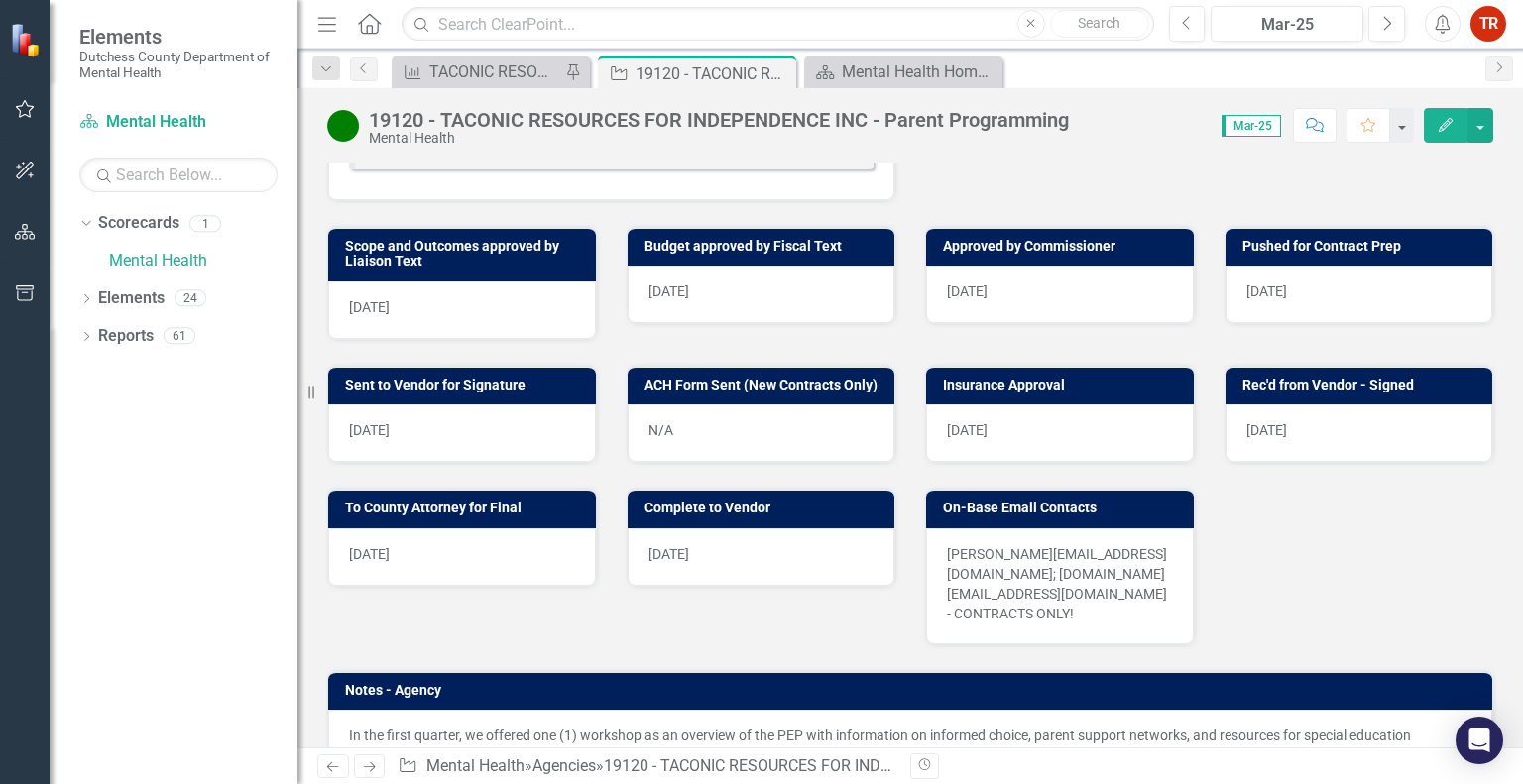 scroll, scrollTop: 1388, scrollLeft: 0, axis: vertical 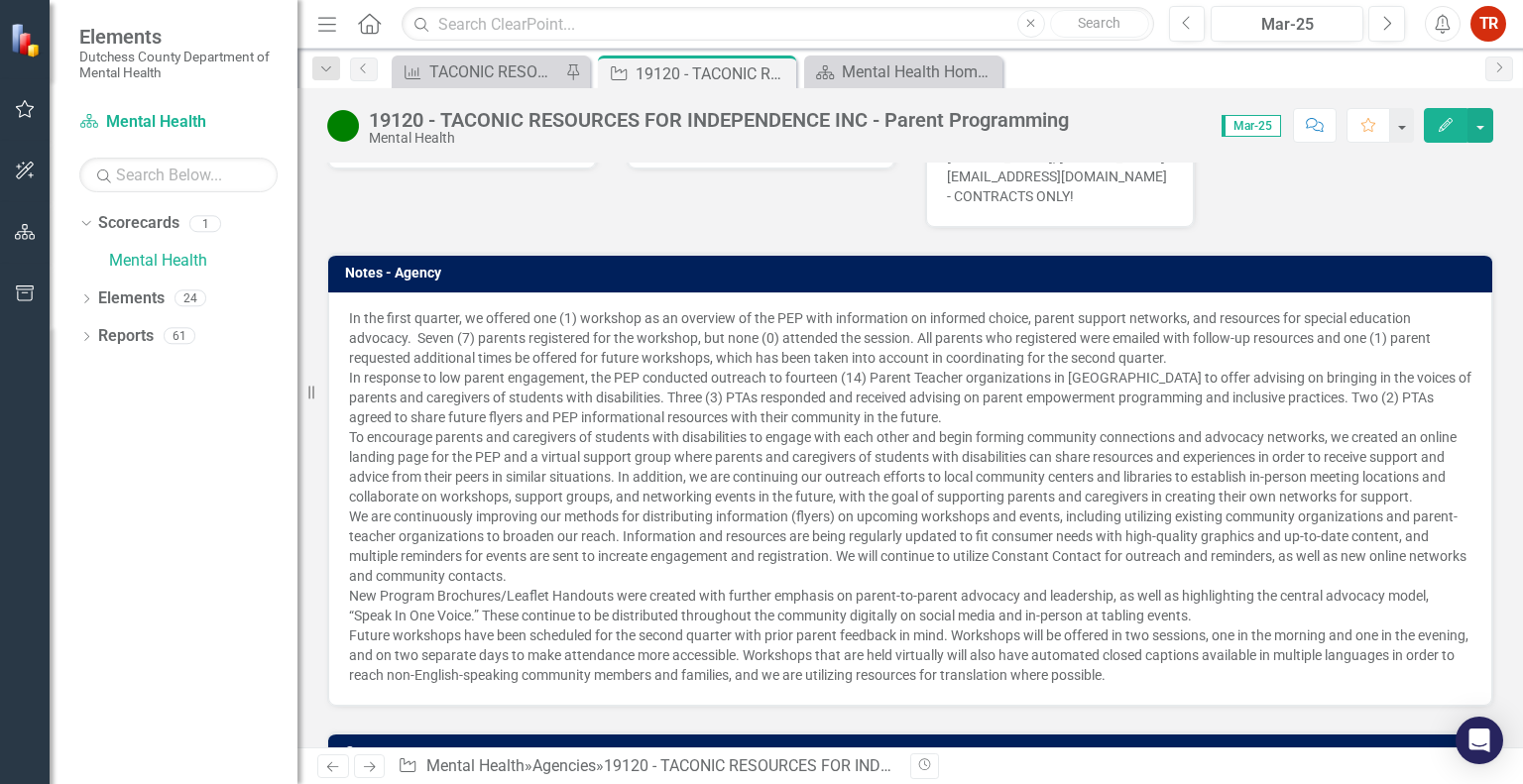 click on "Edit" at bounding box center (1446, 125) 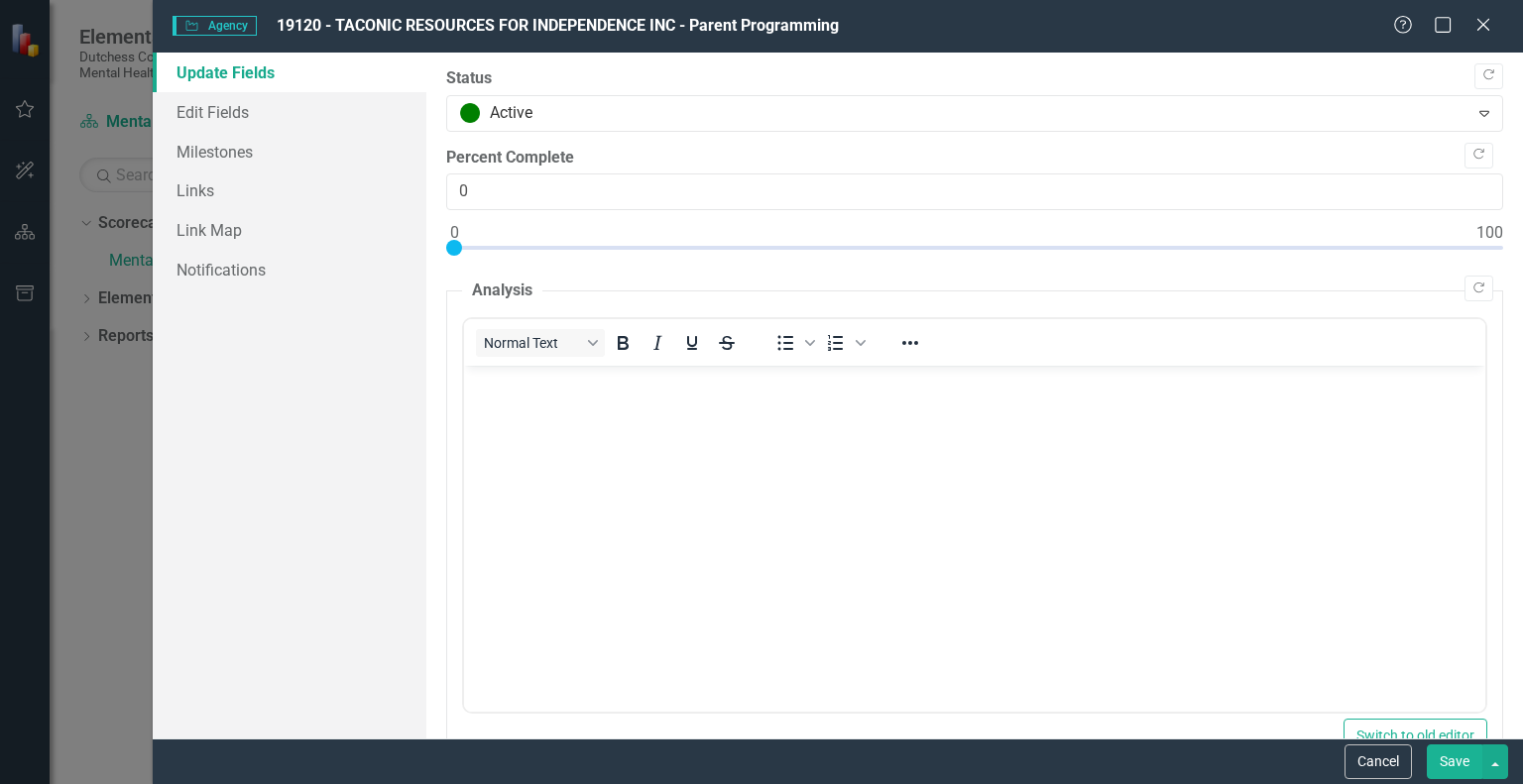 scroll, scrollTop: 0, scrollLeft: 0, axis: both 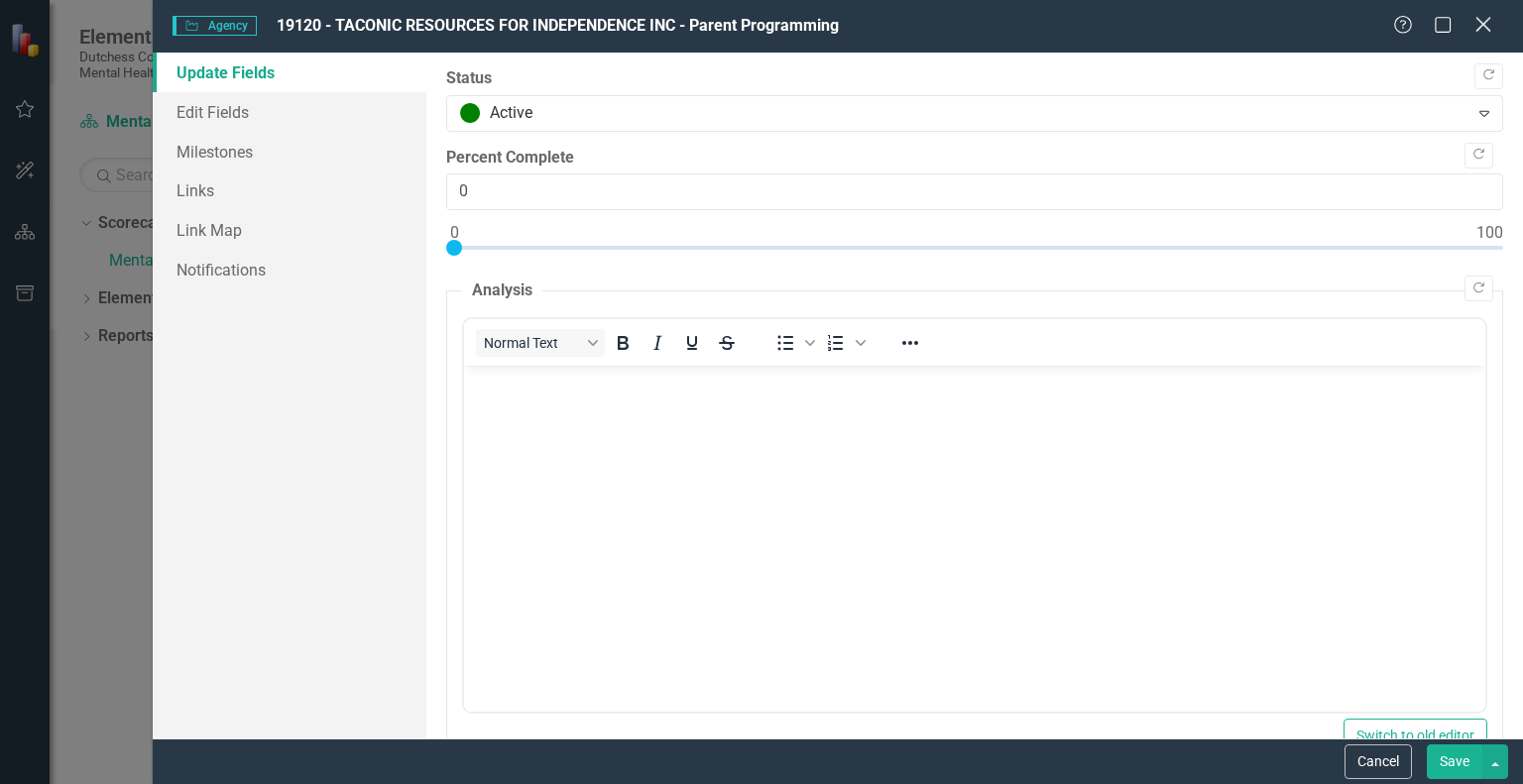 click on "Close" 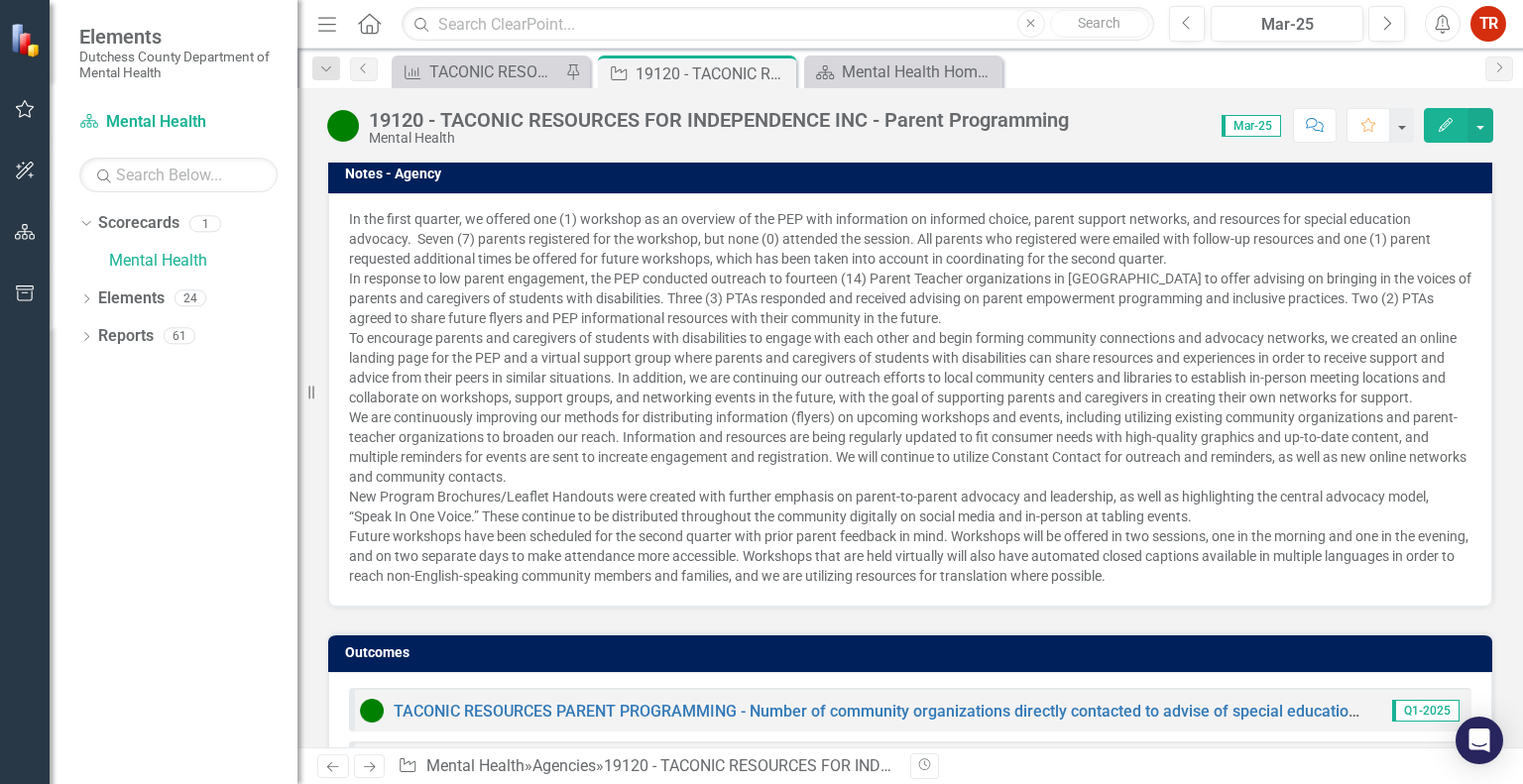 click on "We are continuously improving our methods for distributing information (flyers) on upcoming workshops and events, including utilizing existing community organizations and parent-teacher organizations to broaden our reach. Information and resources are being regularly updated to fit consumer needs with high-quality graphics and up-to-date content, and multiple reminders for events are sent to increate engagement and registration. We will continue to utilize Constant Contact for outreach and reminders, as well as new online networks and community contacts." at bounding box center (910, 447) 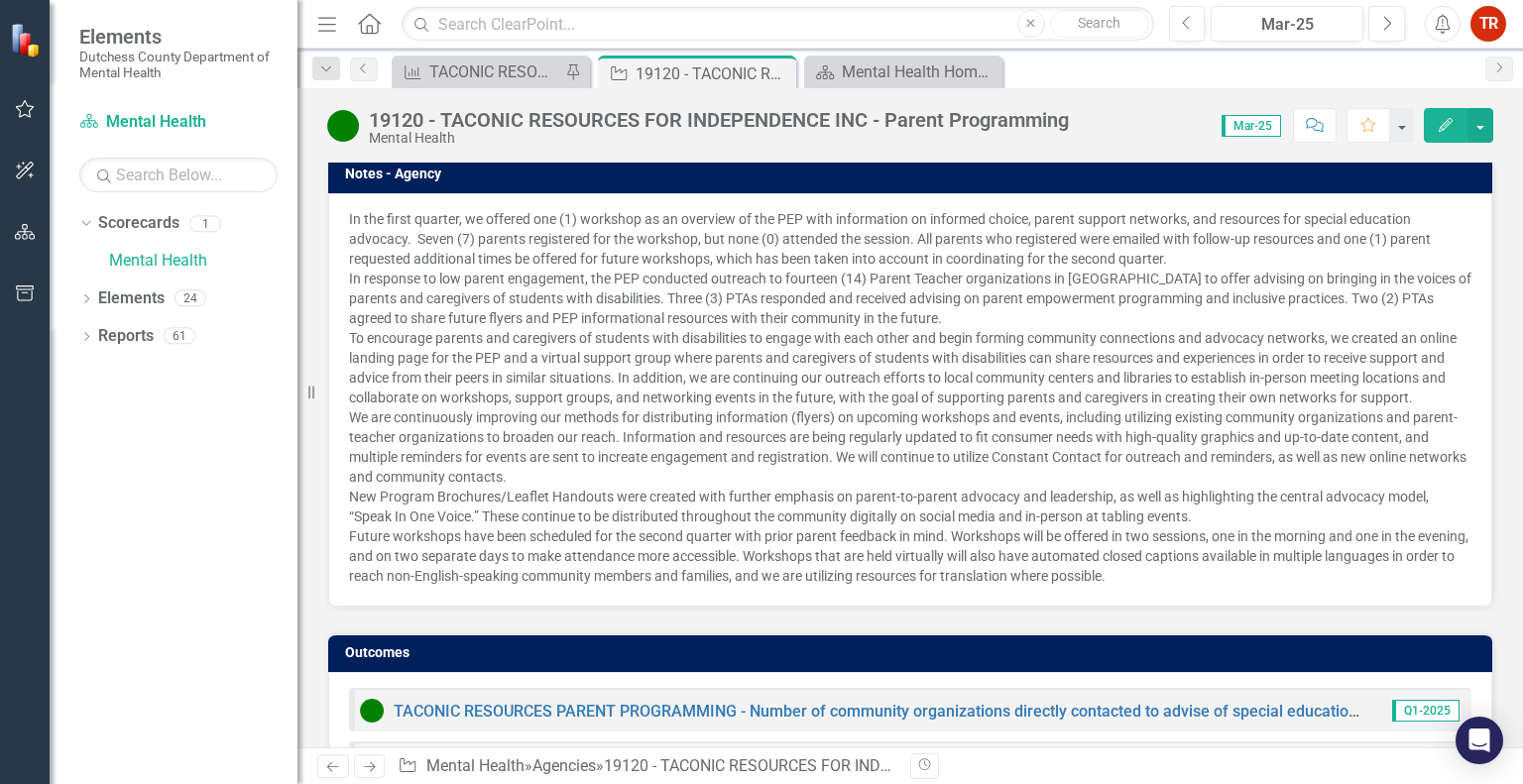 click on "We are continuously improving our methods for distributing information (flyers) on upcoming workshops and events, including utilizing existing community organizations and parent-teacher organizations to broaden our reach. Information and resources are being regularly updated to fit consumer needs with high-quality graphics and up-to-date content, and multiple reminders for events are sent to increate engagement and registration. We will continue to utilize Constant Contact for outreach and reminders, as well as new online networks and community contacts." at bounding box center [910, 447] 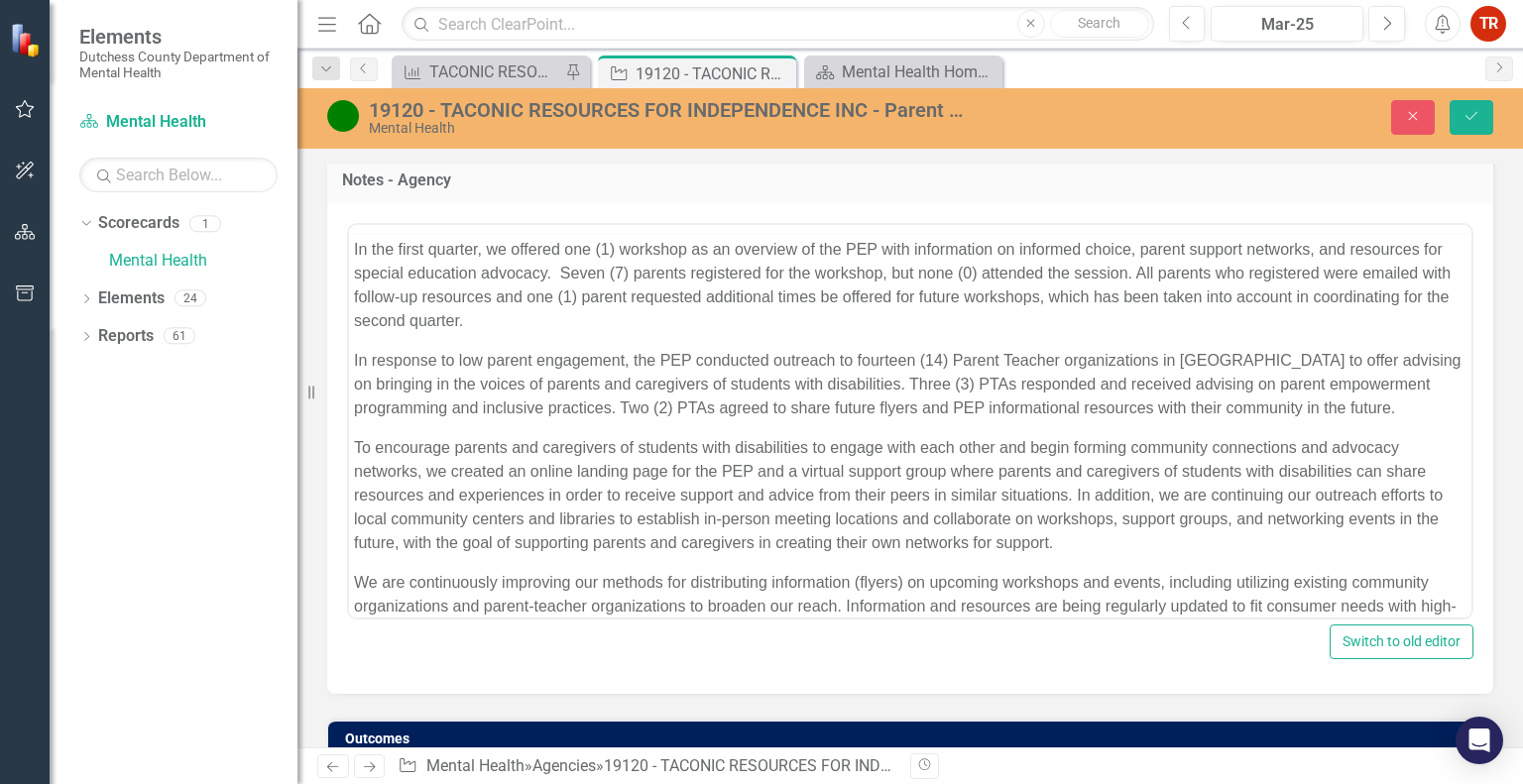 scroll, scrollTop: 1495, scrollLeft: 0, axis: vertical 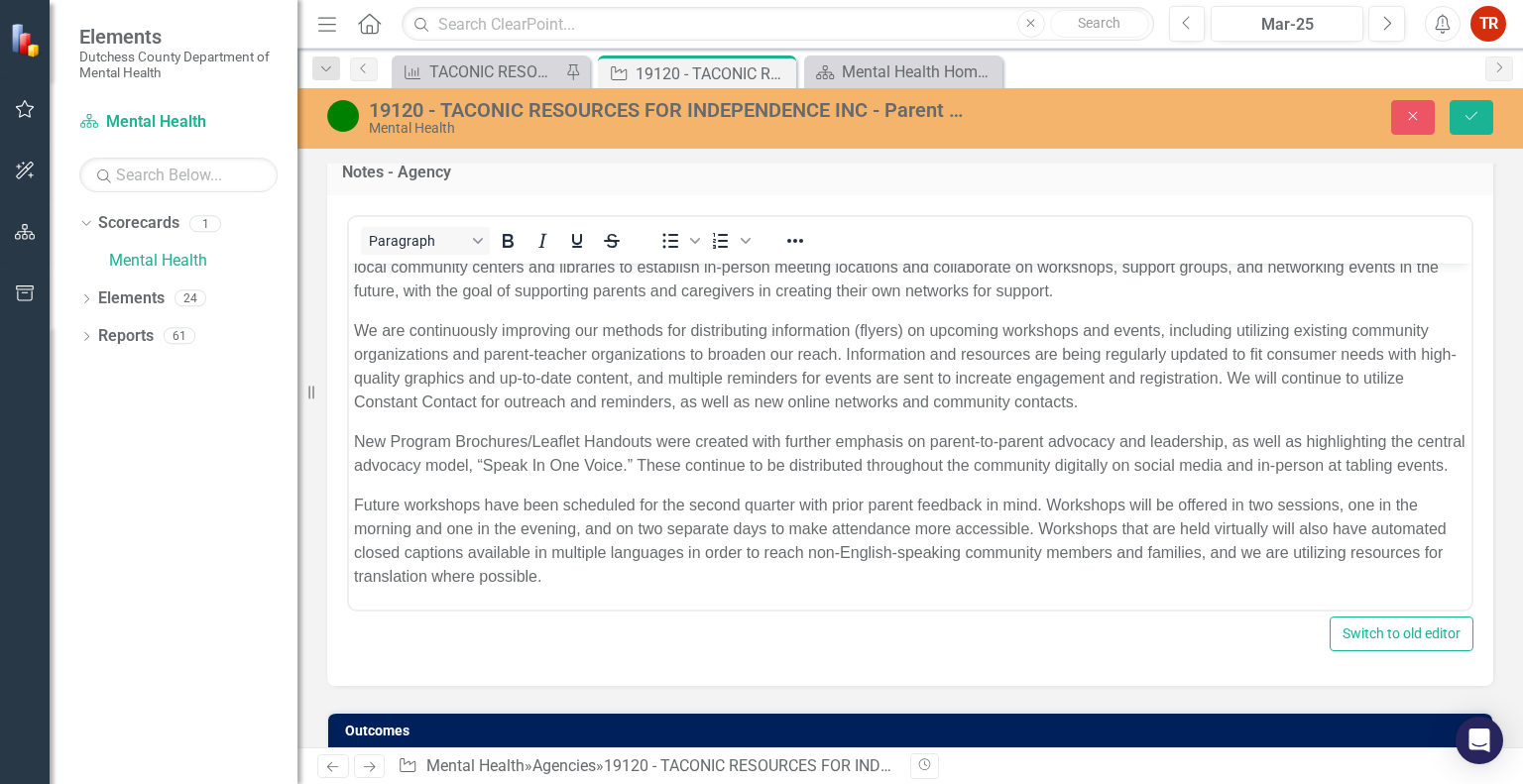 click on "Future workshops have been scheduled for the second quarter with prior parent feedback in mind. Workshops will be offered in two sessions, one in the morning and one in the evening, and on two separate days to make attendance more accessible. Workshops that are held virtually will also have automated closed captions available in multiple languages in order to reach non-English-speaking community members and families, and we are utilizing resources for translation where possible." at bounding box center [910, 540] 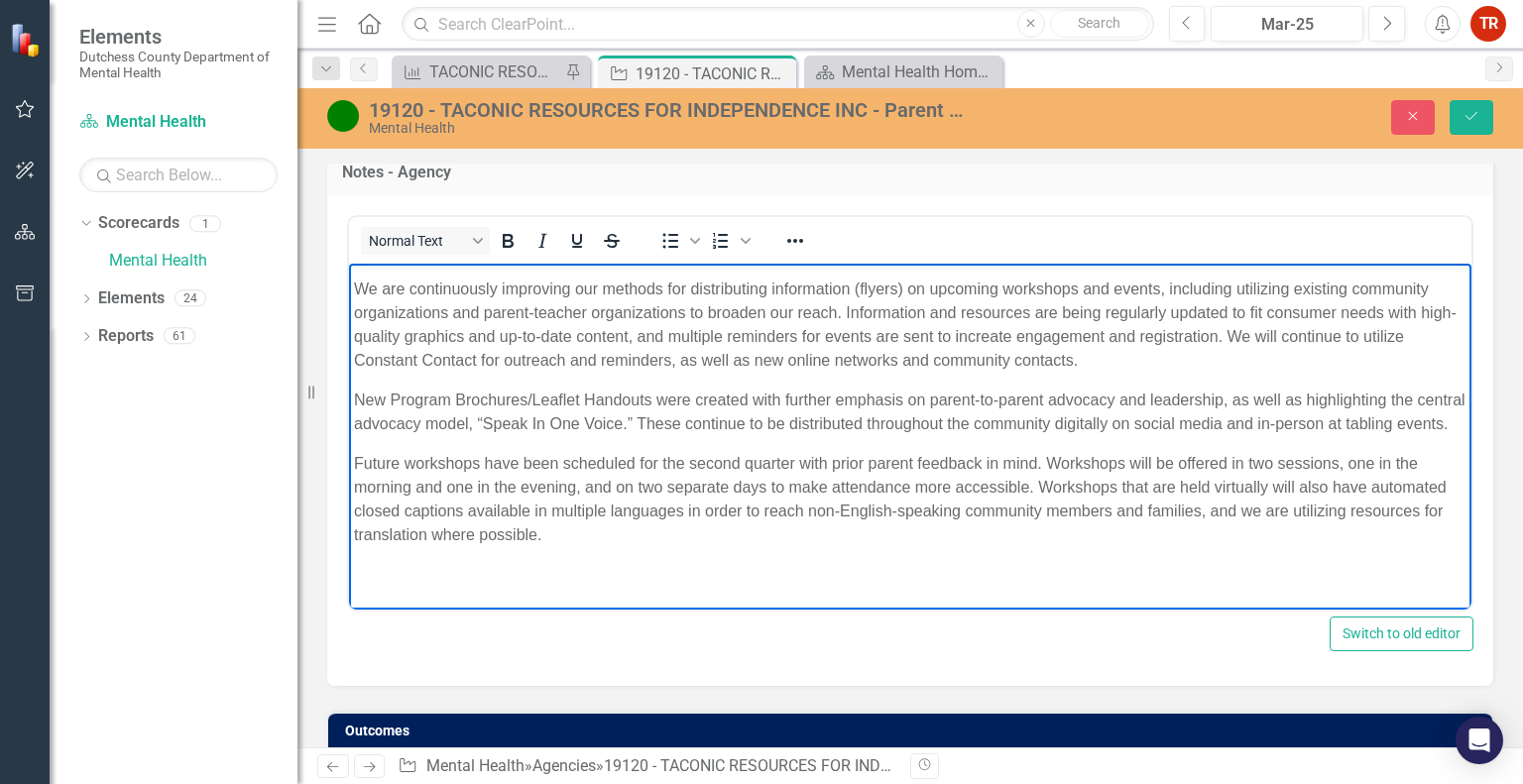 scroll, scrollTop: 364, scrollLeft: 0, axis: vertical 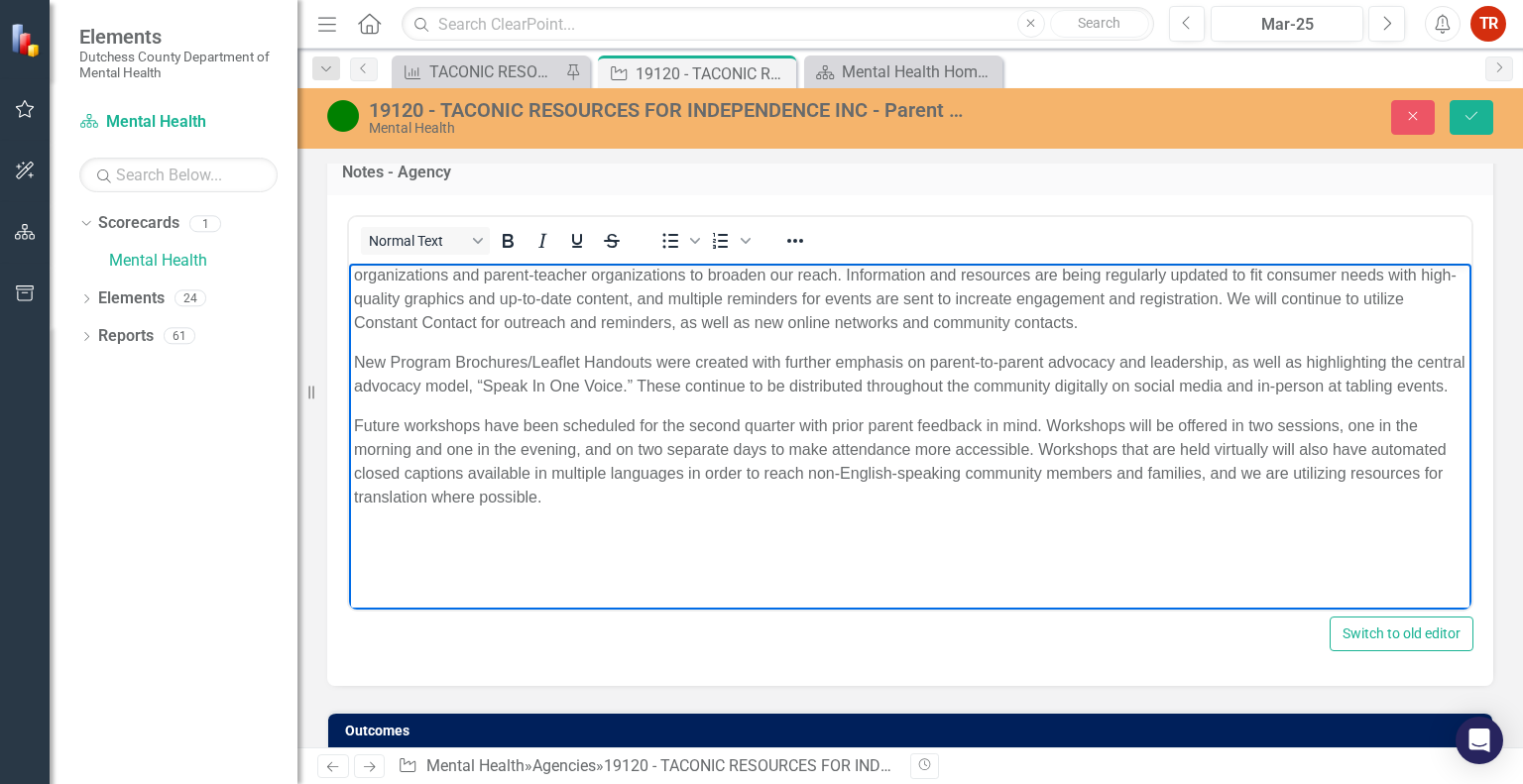 type 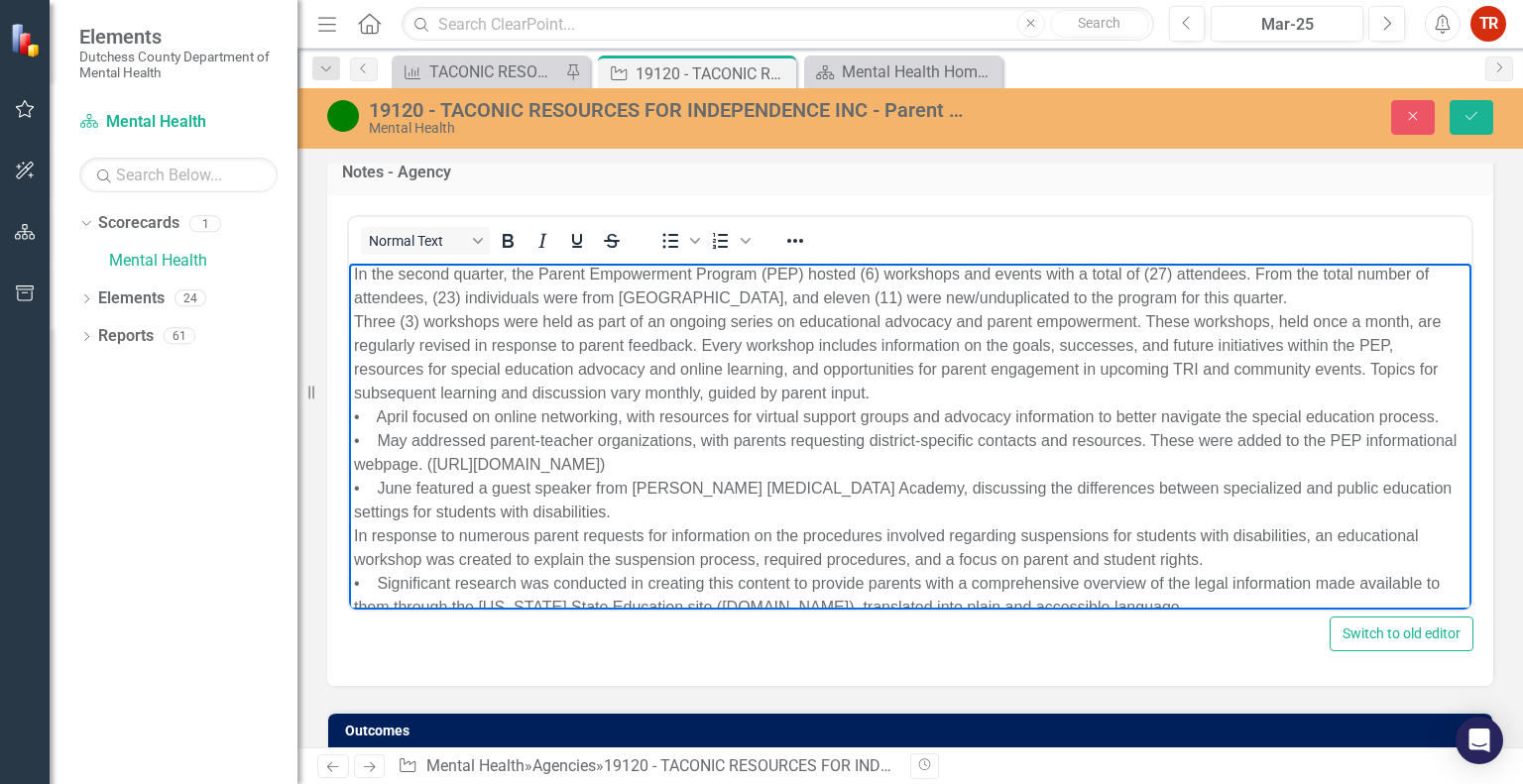 scroll, scrollTop: 833, scrollLeft: 0, axis: vertical 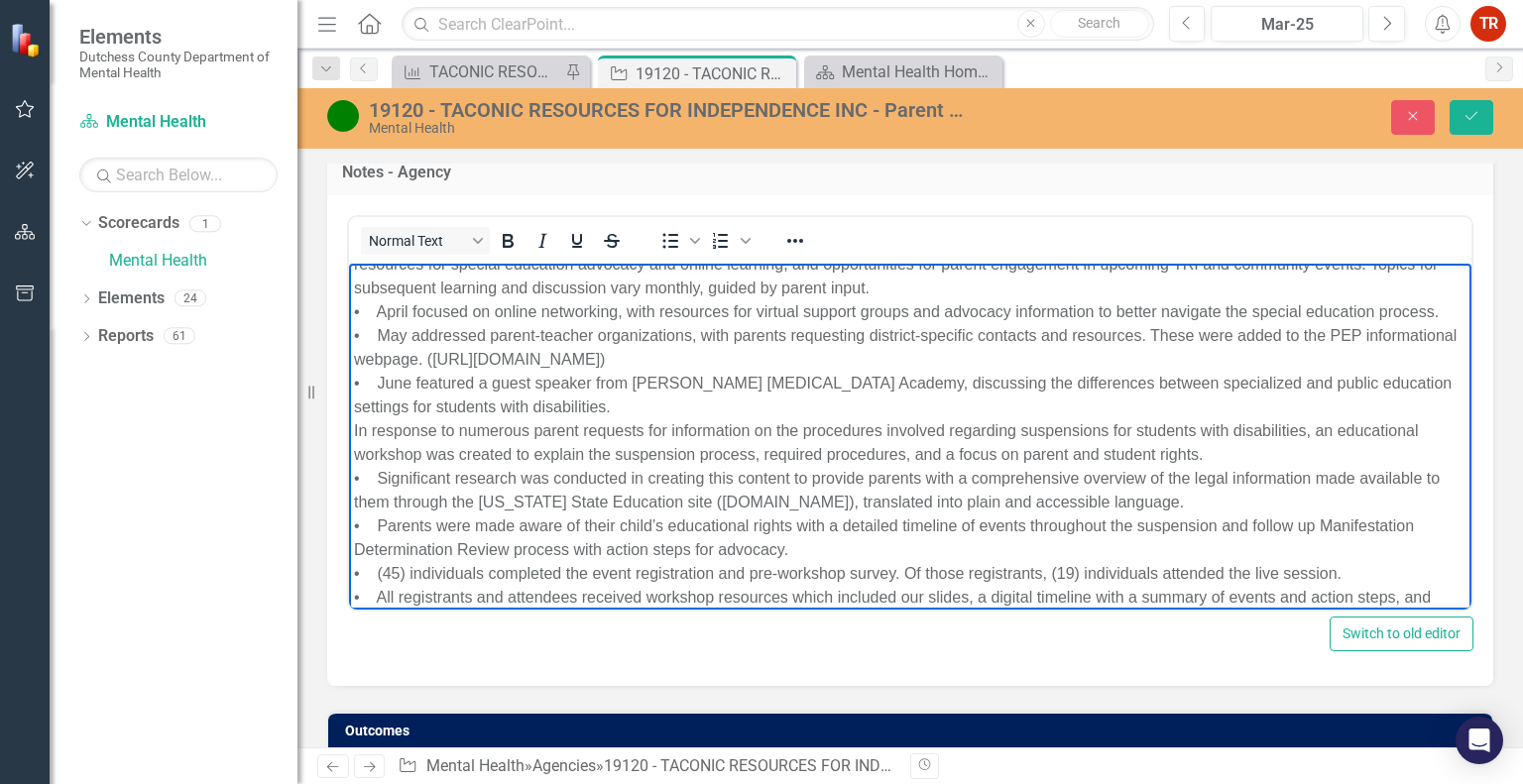 click on "Parent Empowerment Program Q2 Narrative: In the second quarter, the Parent Empowerment Program (PEP) hosted (6) workshops and events with a total of (27) attendees. From the total number of attendees, (23) individuals were from [GEOGRAPHIC_DATA], and eleven (11) were new/unduplicated to the program for this quarter. Three (3) workshops were held as part of an ongoing series on educational advocacy and parent empowerment. These workshops, held once a month, are regularly revised in response to parent feedback. Every workshop includes information on the goals, successes, and future initiatives within the PEP, resources for special education advocacy and online learning, and opportunities for parent engagement in upcoming TRI and community events. Topics for subsequent learning and discussion vary monthly, guided by parent input. •    April focused on online networking, with resources for virtual support groups and advocacy information to better navigate the special education process." at bounding box center (910, 763) 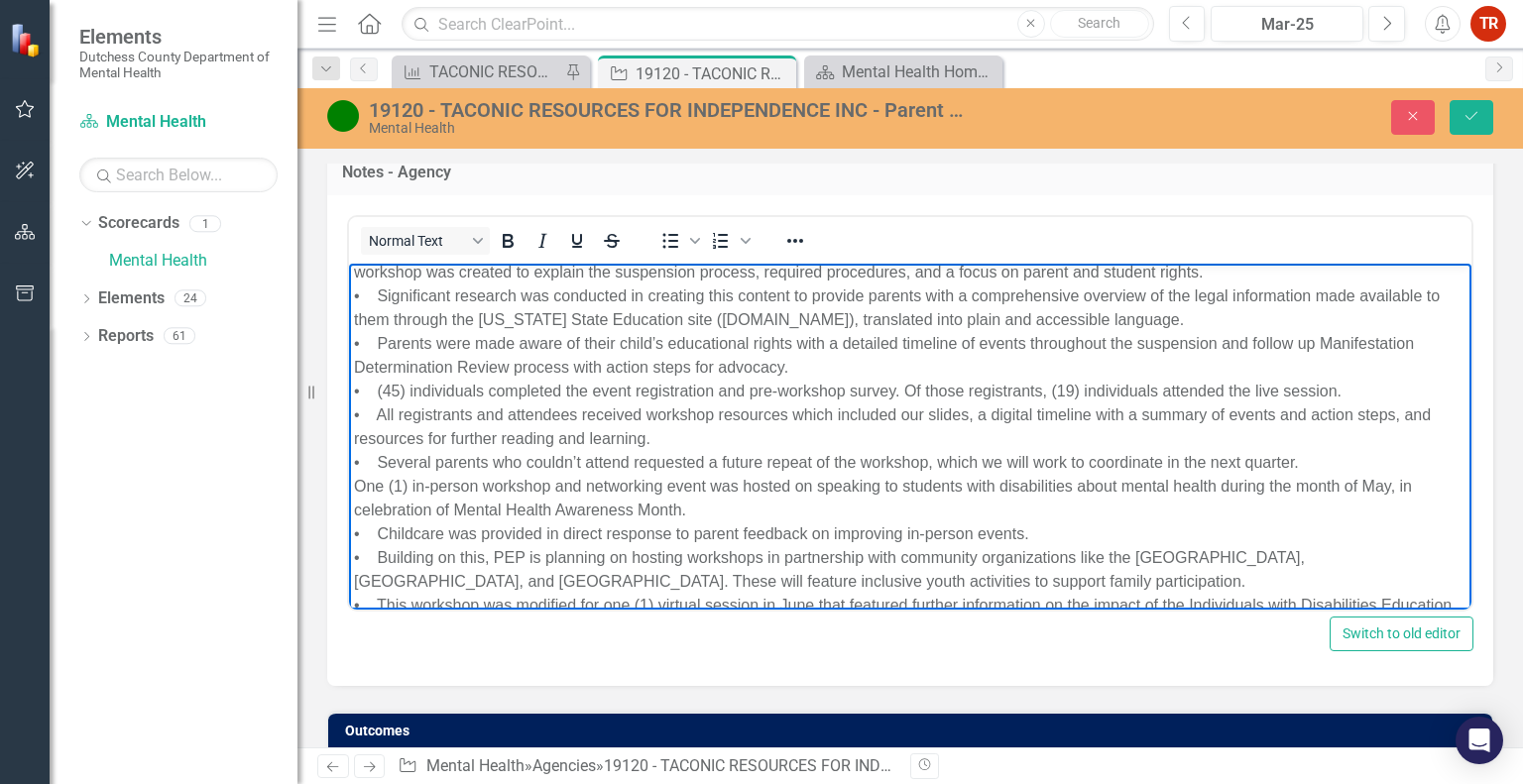 scroll, scrollTop: 1130, scrollLeft: 0, axis: vertical 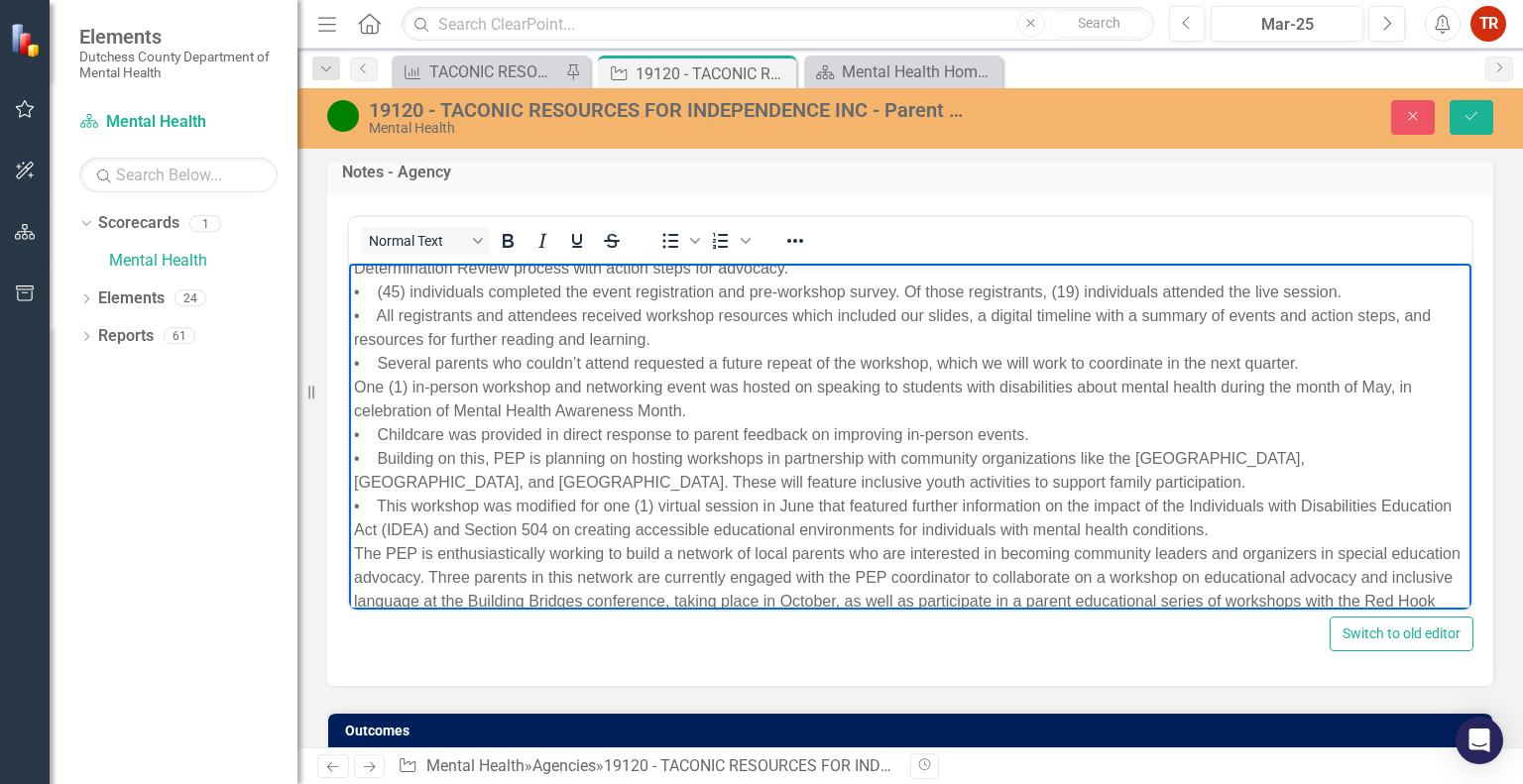 click on "In response to numerous parent requests for information on the procedures involved regarding suspensions for students with disabilities, an educational workshop was created to explain the suspension process, required procedures, and a focus on parent and student rights. •    Significant research was conducted in creating this content to provide parents with a comprehensive overview of the legal information made available to them through the [US_STATE] State Education site ([DOMAIN_NAME]), translated into plain and accessible language.  •    Parents were made aware of their child’s educational rights with a detailed timeline of events throughout the suspension and follow up Manifestation Determination Review process with action steps for advocacy.  •    (45) individuals completed the event registration and pre-workshop survey. Of those registrants, (19) individuals attended the live session.  •    Childcare was provided in direct response to parent feedback on improving in-person events." at bounding box center (910, 624) 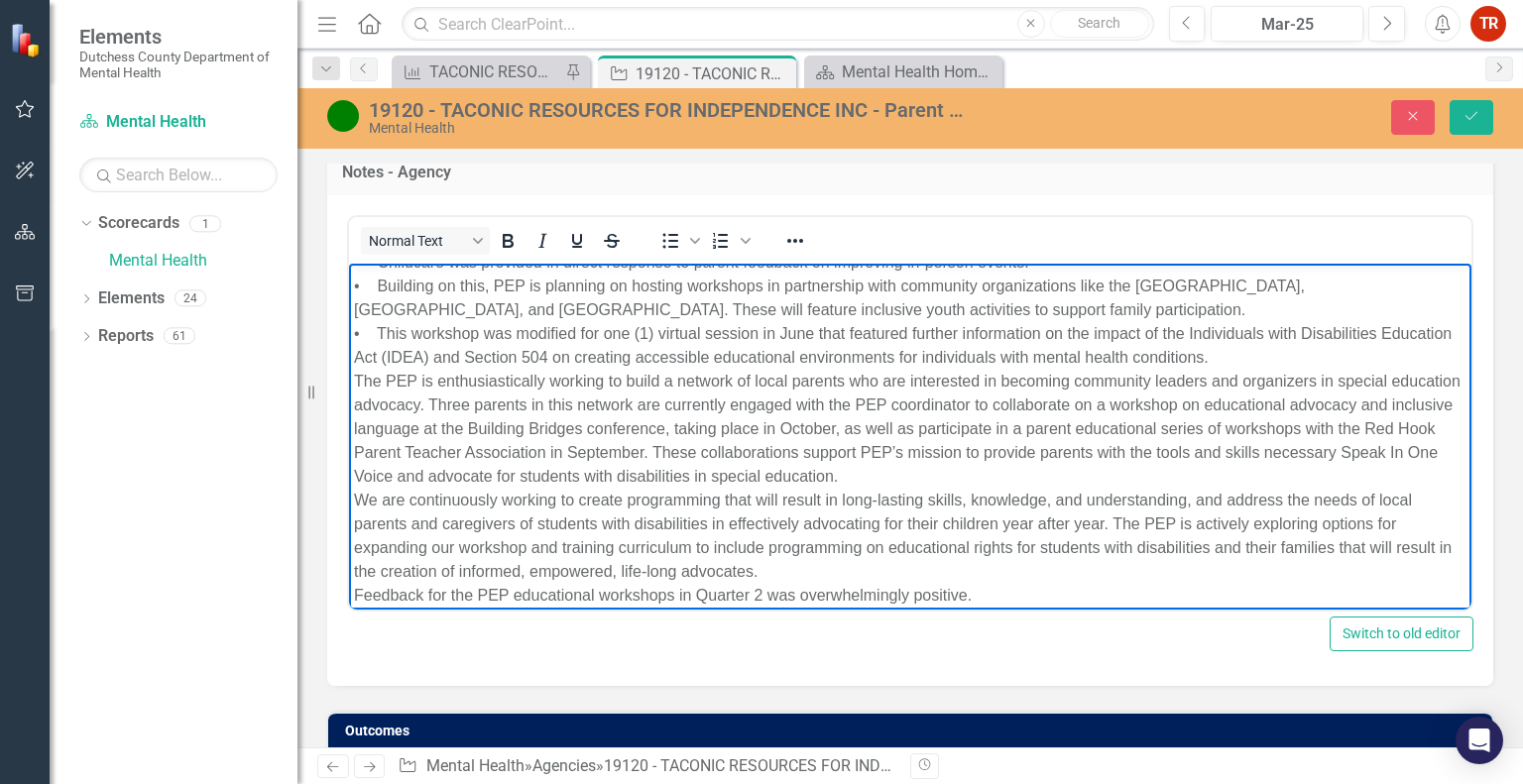 scroll, scrollTop: 1328, scrollLeft: 0, axis: vertical 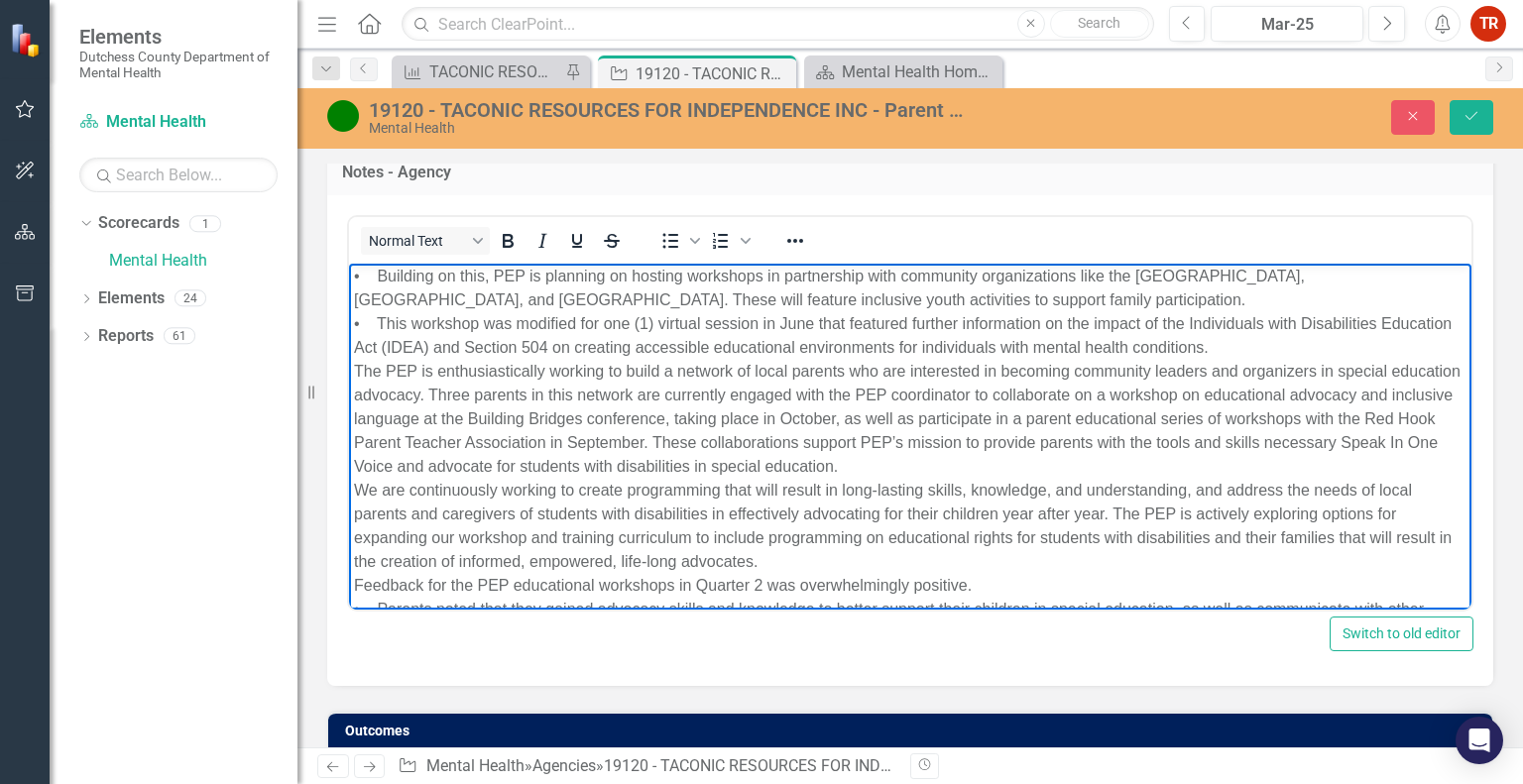 click on "One (1) in-person workshop and networking event was hosted on speaking to students with disabilities about mental health during the month of May, in celebration of Mental Health Awareness Month.  •    Childcare was provided in direct response to parent feedback on improving in-person events.  •    Building on this, PEP is planning on hosting workshops in partnership with community organizations like the [GEOGRAPHIC_DATA], [GEOGRAPHIC_DATA], and [GEOGRAPHIC_DATA]. These will feature inclusive youth activities to support family participation. •    This workshop was modified for one (1) virtual session in June that featured further information on the impact of the Individuals with Disabilities Education Act (IDEA) and Section 504 on creating accessible educational environments for individuals with mental health conditions. Feedback for the PEP educational workshops in Quarter 2 was overwhelmingly positive." at bounding box center [910, 561] 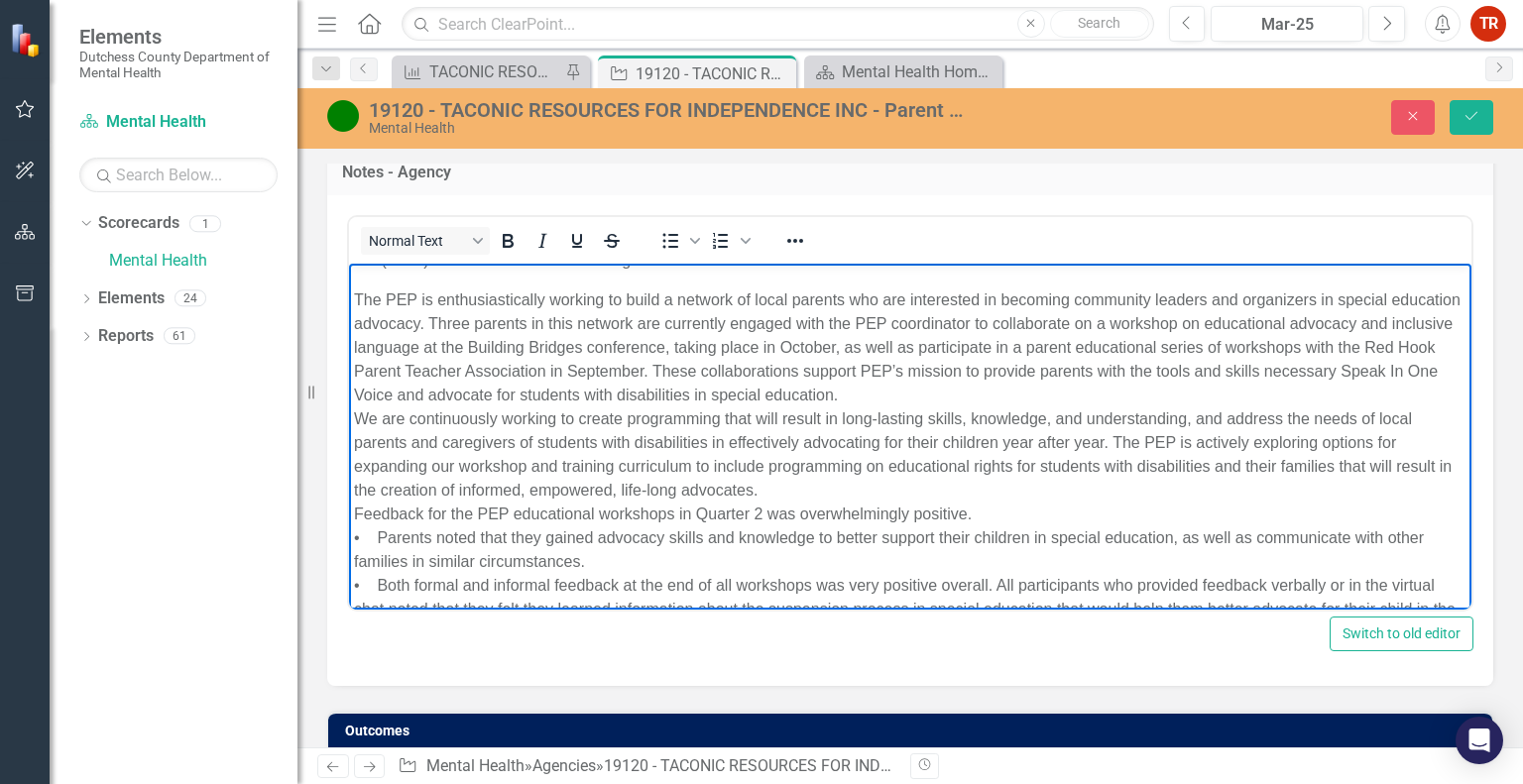 scroll, scrollTop: 1526, scrollLeft: 0, axis: vertical 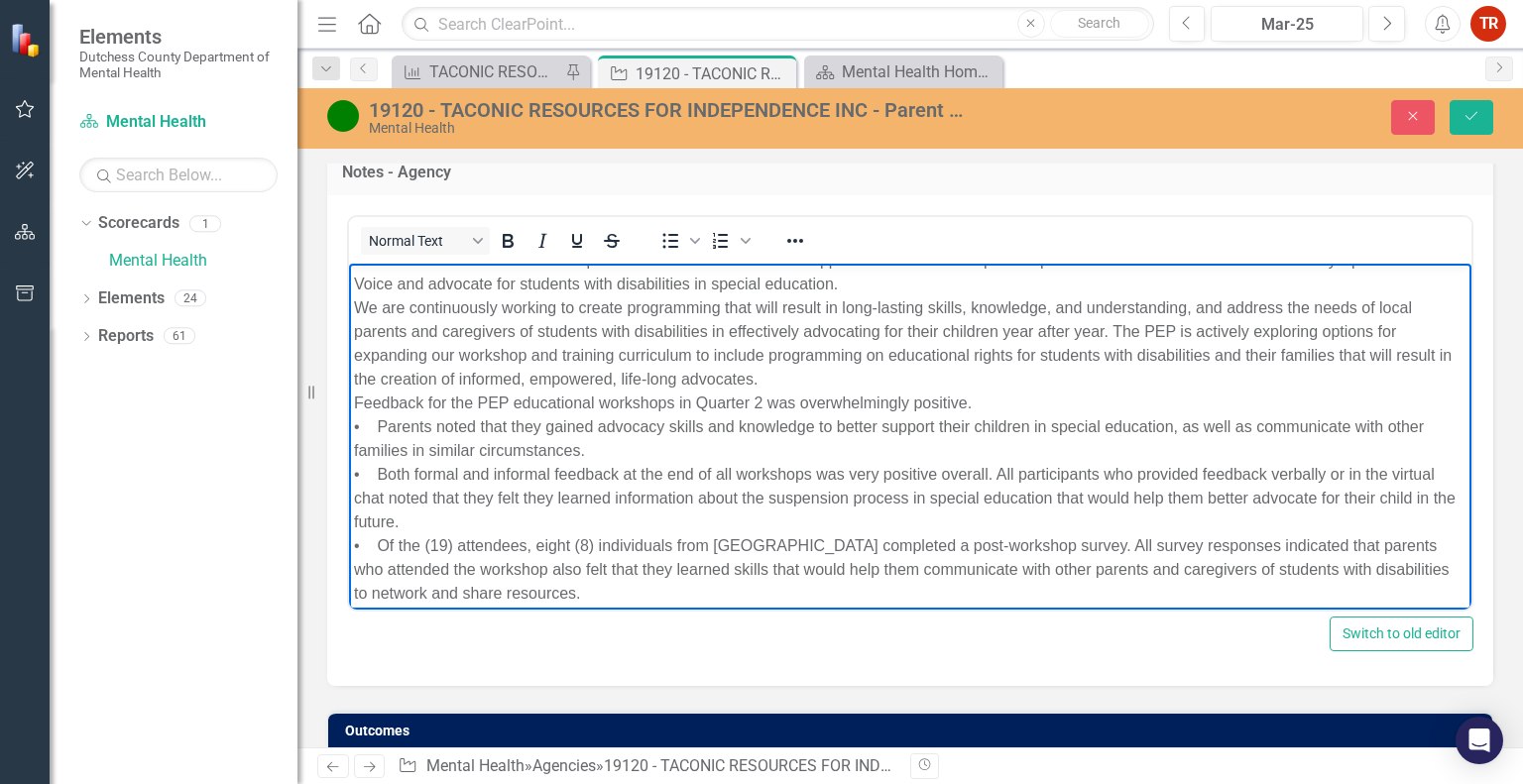 click on "The PEP is enthusiastically working to build a network of local parents who are interested in becoming community leaders and organizers in special education advocacy. Three parents in this network are currently engaged with the PEP coordinator to collaborate on a workshop on educational advocacy and inclusive language at the Building Bridges conference, taking place in October, as well as participate in a parent educational series of workshops with the Red Hook Parent Teacher Association in September. These collaborations support PEP’s mission to provide parents with the tools and skills necessary Speak In One Voice and advocate for students with disabilities in special education. Feedback for the PEP educational workshops in Quarter 2 was overwhelmingly positive. •    Parents noted that they gained advocacy skills and knowledge to better support their children in special education, as well as communicate with other families in similar circumstances." at bounding box center [910, 462] 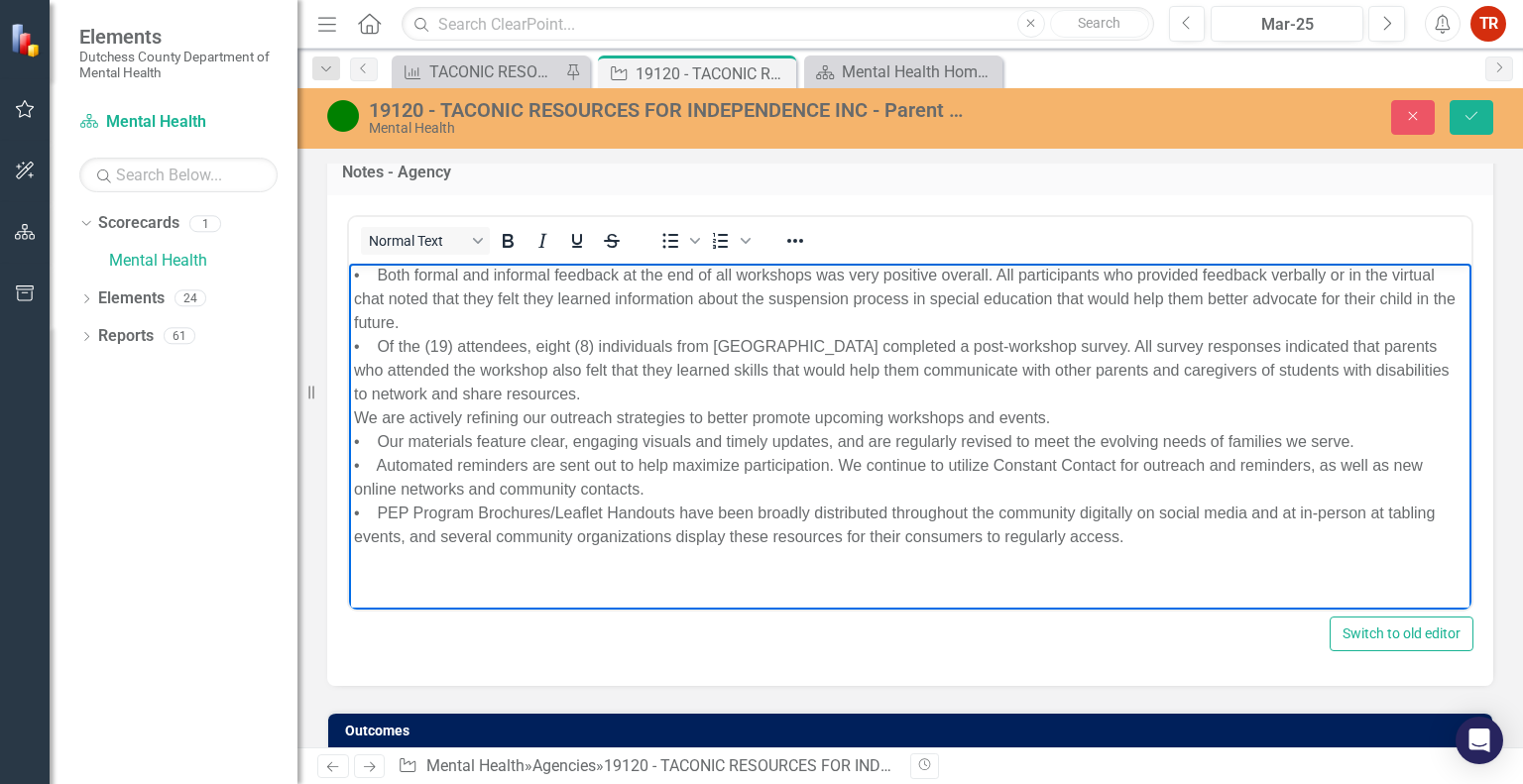 scroll, scrollTop: 1812, scrollLeft: 0, axis: vertical 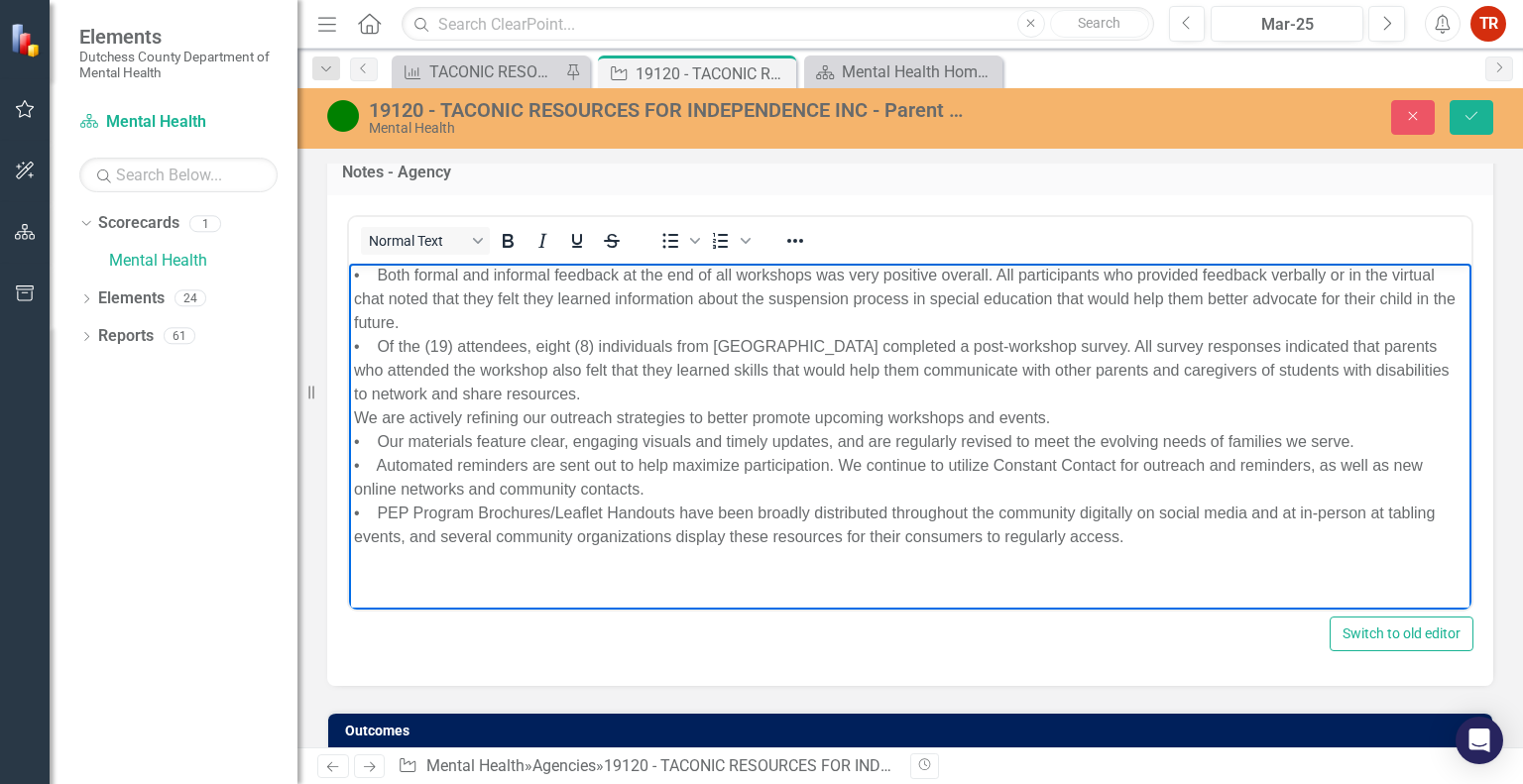 click on "Feedback for the PEP educational workshops in Quarter 2 was overwhelmingly positive. •    Parents noted that they gained advocacy skills and knowledge to better support their children in special education, as well as communicate with other families in similar circumstances.  •    Both formal and informal feedback at the end of all workshops was very positive overall. All participants who provided feedback verbally or in the virtual chat noted that they felt they learned information about the suspension process in special education that would help them better advocate for their child in the future.  •    Of the (19) attendees, eight (8) individuals from [GEOGRAPHIC_DATA] completed a post-workshop survey. All survey responses indicated that parents who attended the workshop also felt that they learned skills that would help them communicate with other parents and caregivers of students with disabilities to network and share resources." at bounding box center [910, 370] 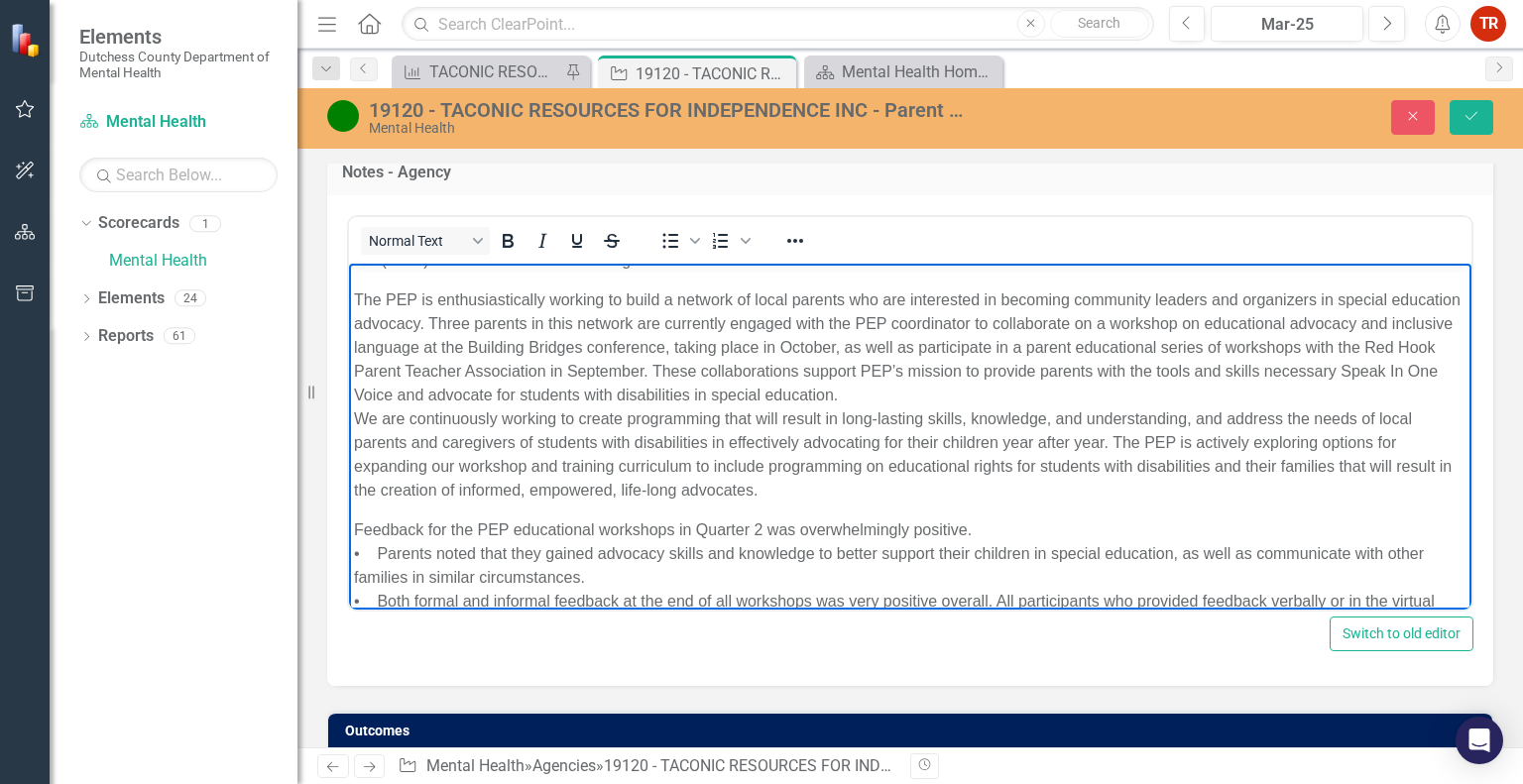 scroll, scrollTop: 1828, scrollLeft: 0, axis: vertical 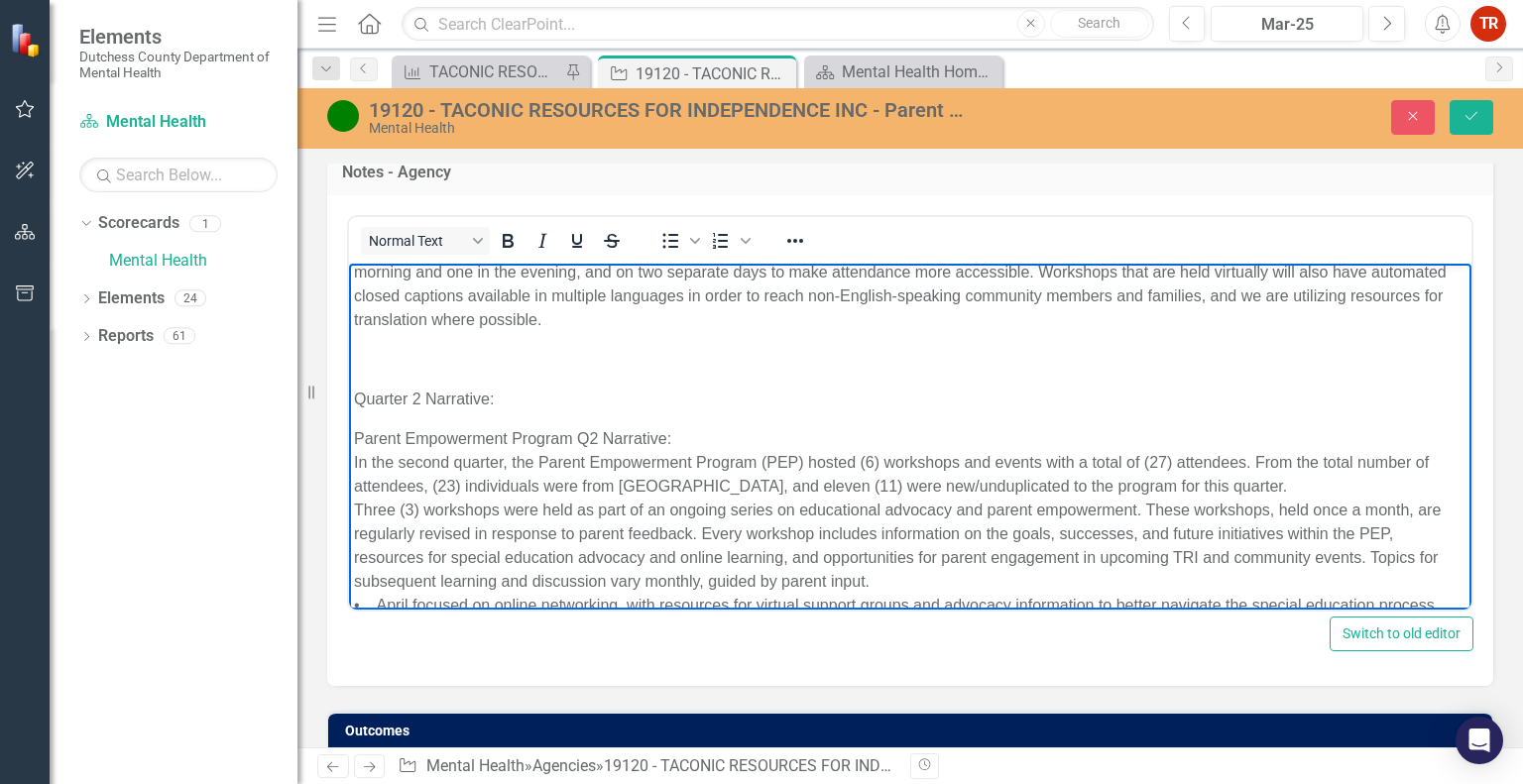 click on "Parent Empowerment Program Q2 Narrative: In the second quarter, the Parent Empowerment Program (PEP) hosted (6) workshops and events with a total of (27) attendees. From the total number of attendees, (23) individuals were from [GEOGRAPHIC_DATA], and eleven (11) were new/unduplicated to the program for this quarter. Three (3) workshops were held as part of an ongoing series on educational advocacy and parent empowerment. These workshops, held once a month, are regularly revised in response to parent feedback. Every workshop includes information on the goals, successes, and future initiatives within the PEP, resources for special education advocacy and online learning, and opportunities for parent engagement in upcoming TRI and community events. Topics for subsequent learning and discussion vary monthly, guided by parent input. •    April focused on online networking, with resources for virtual support groups and advocacy information to better navigate the special education process." at bounding box center (910, 569) 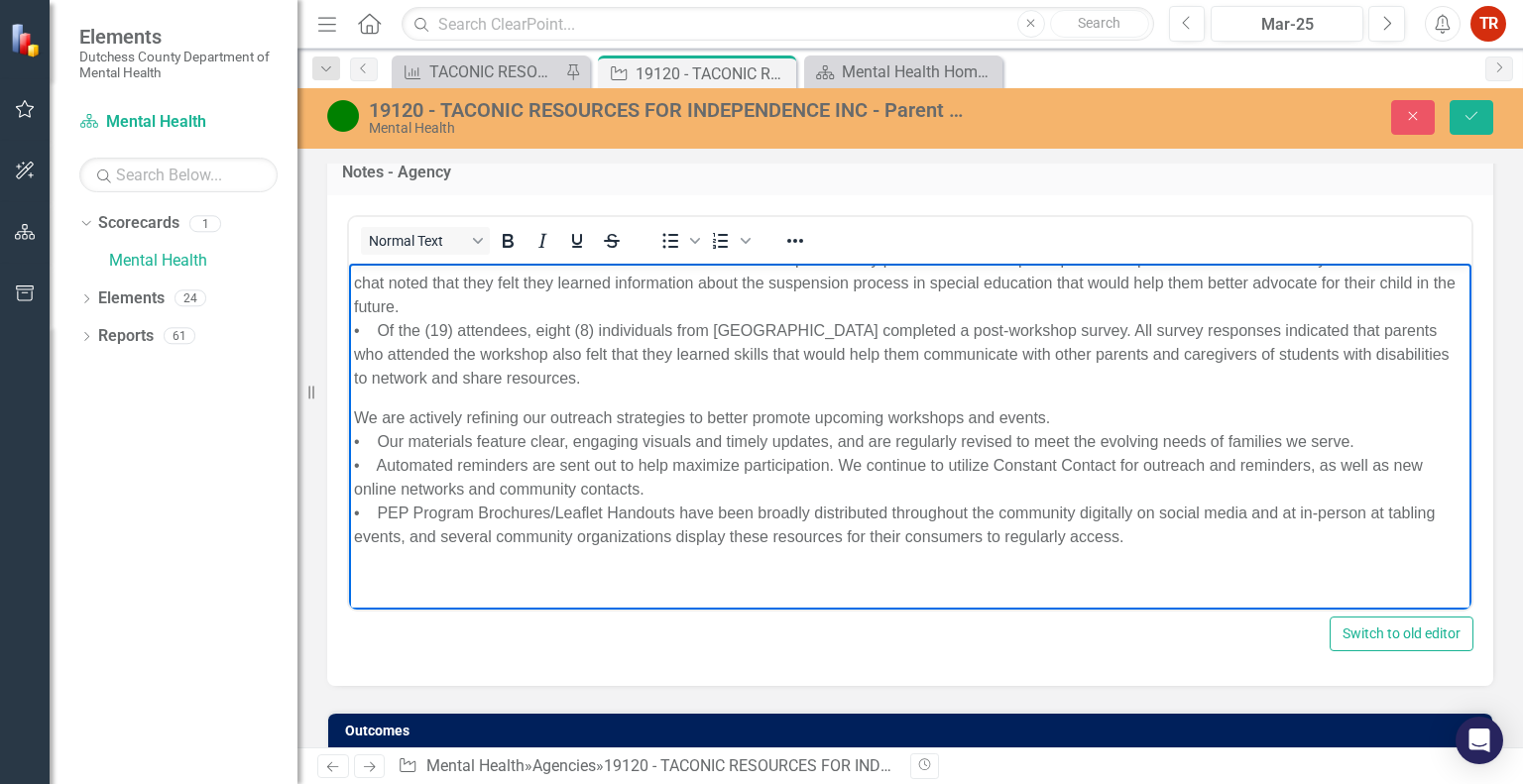 scroll, scrollTop: 1844, scrollLeft: 0, axis: vertical 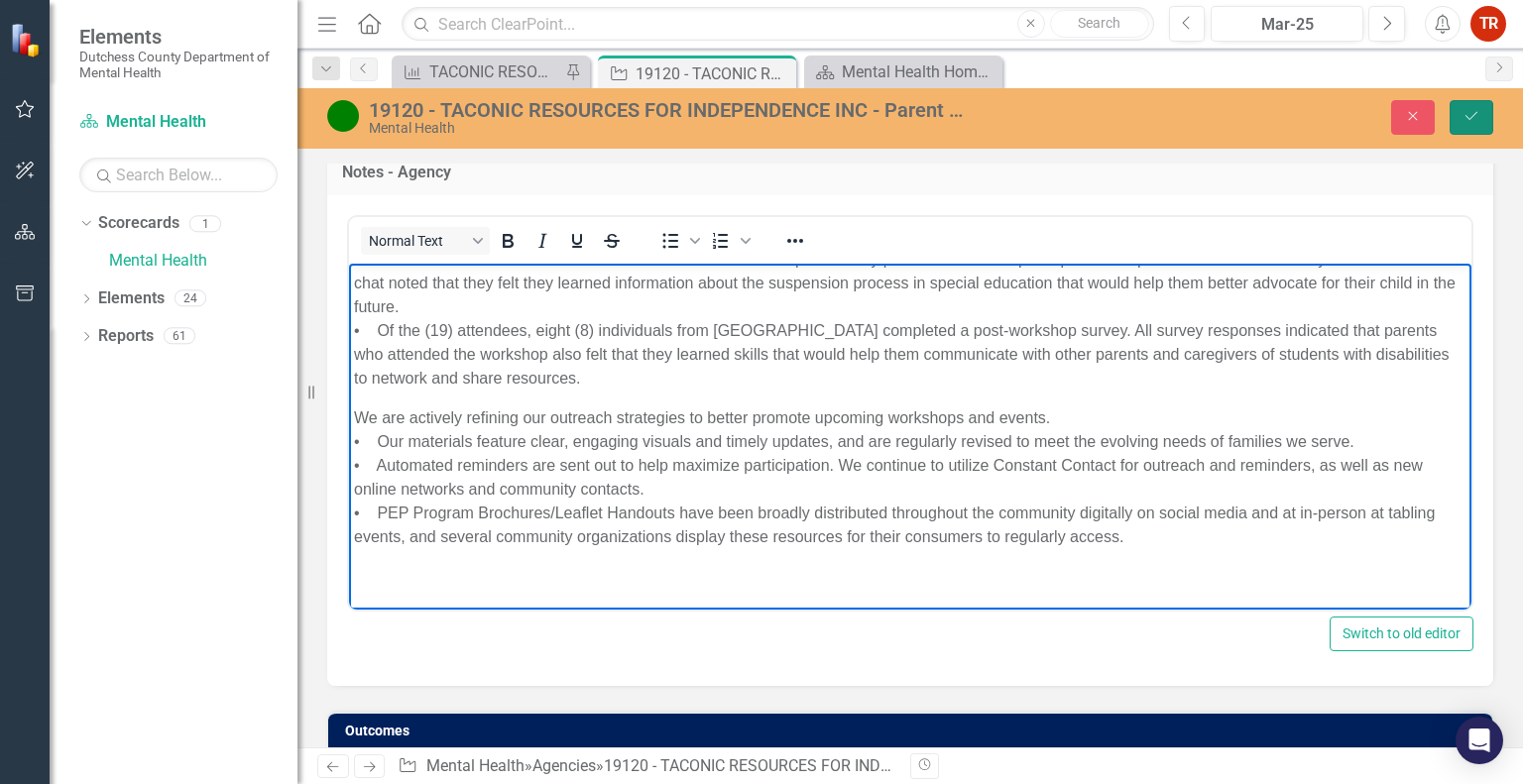 click on "Save" at bounding box center [1471, 117] 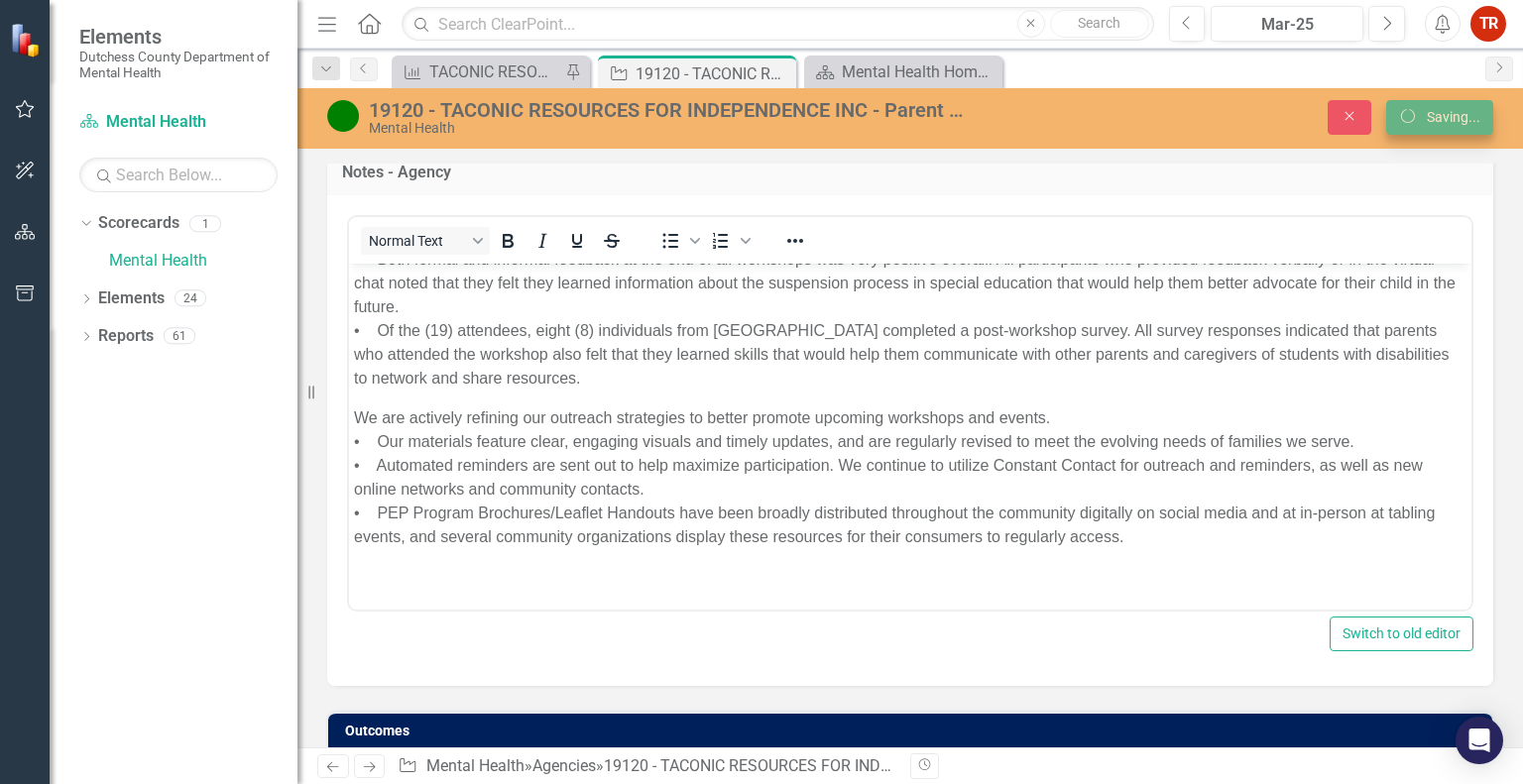 scroll, scrollTop: 1487, scrollLeft: 0, axis: vertical 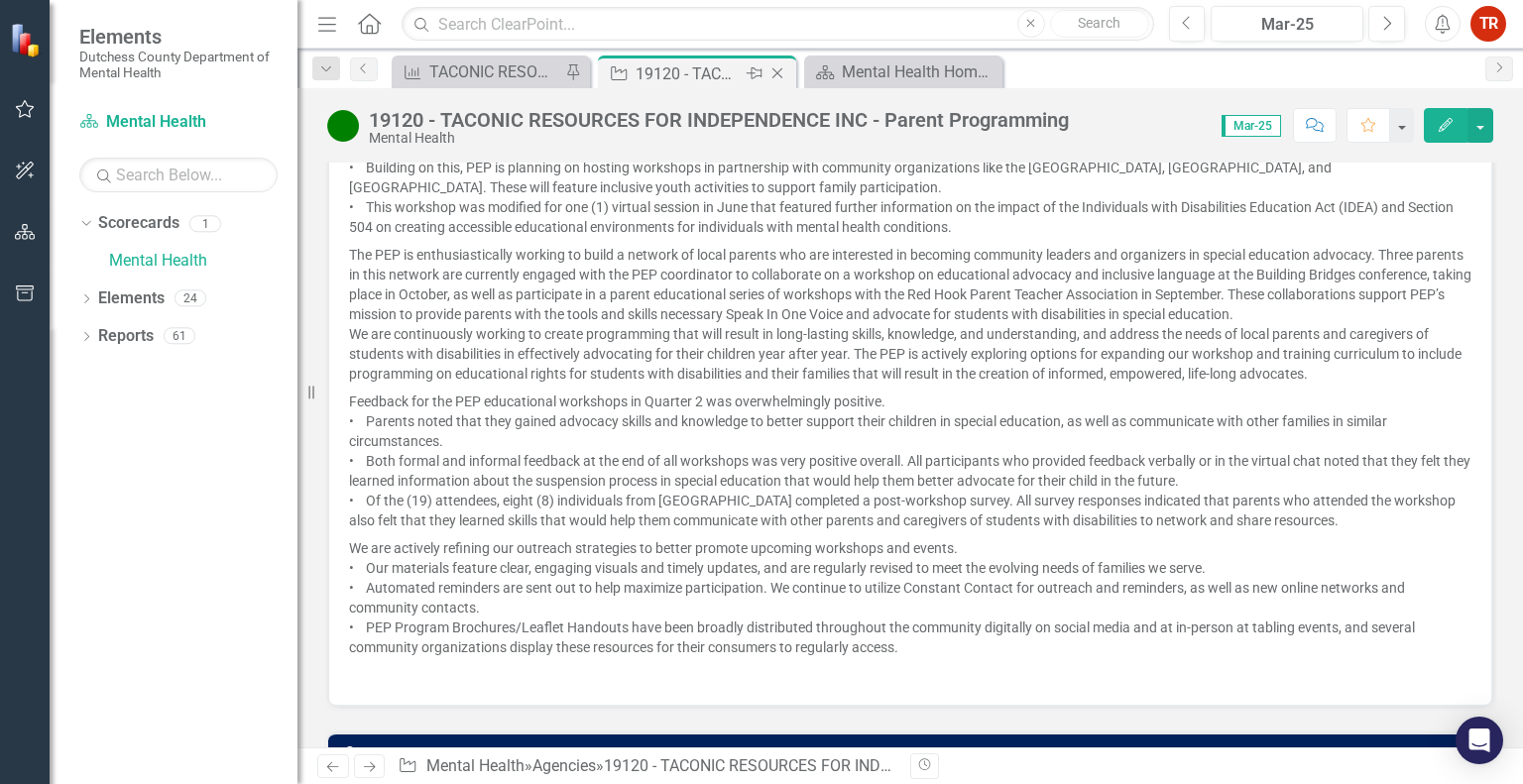 click on "Close" 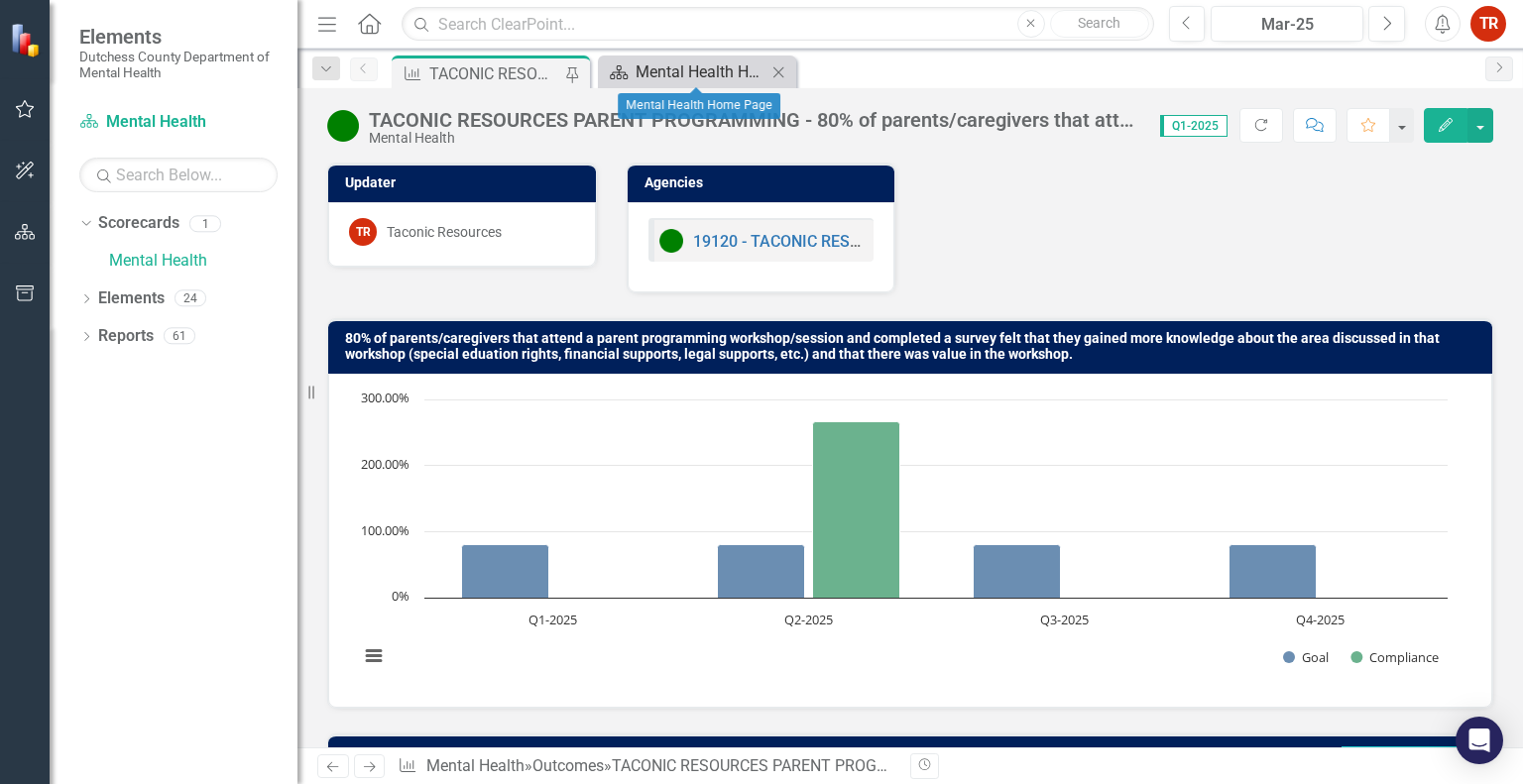 click on "Mental Health Home Page" at bounding box center [701, 71] 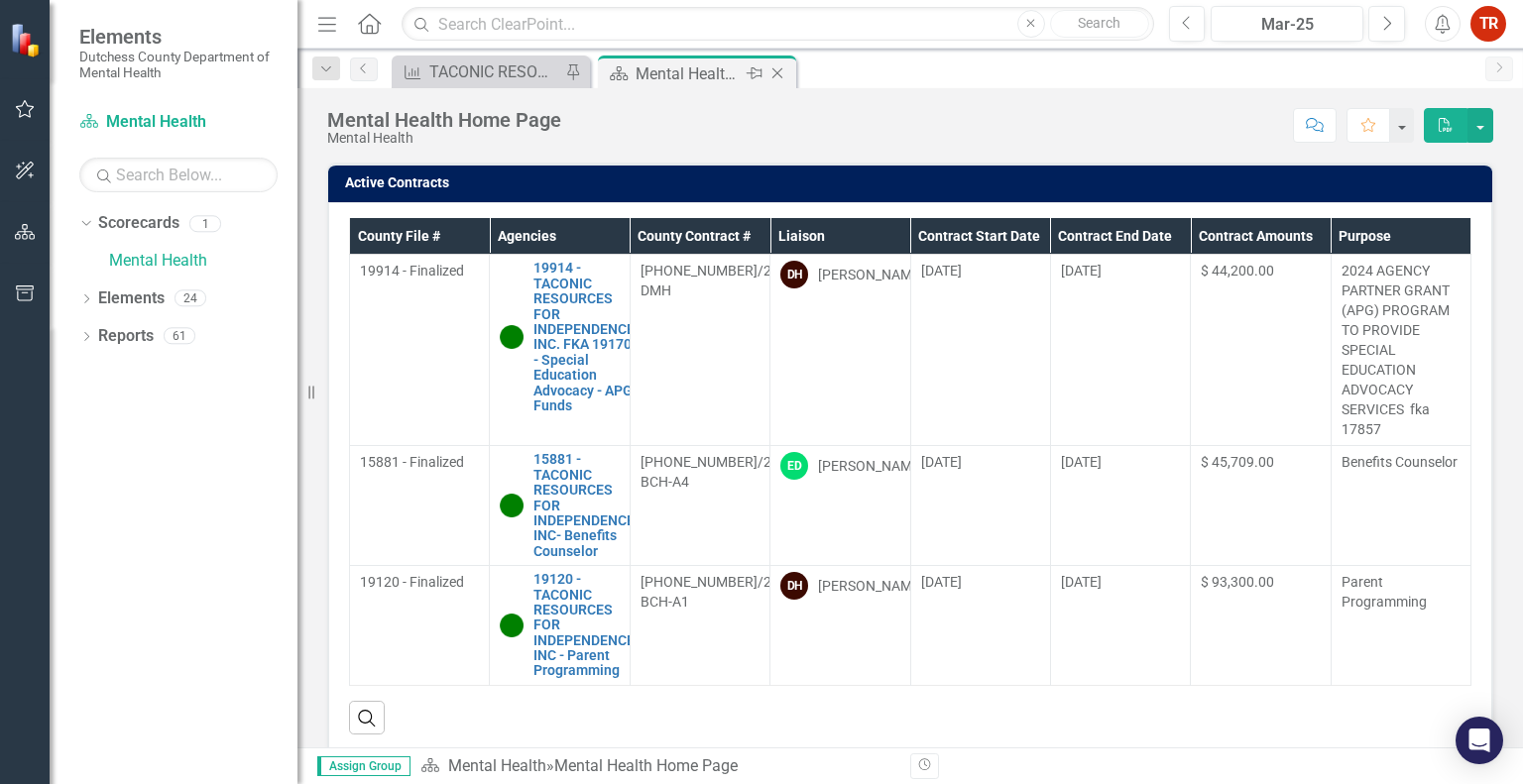 click on "Close" 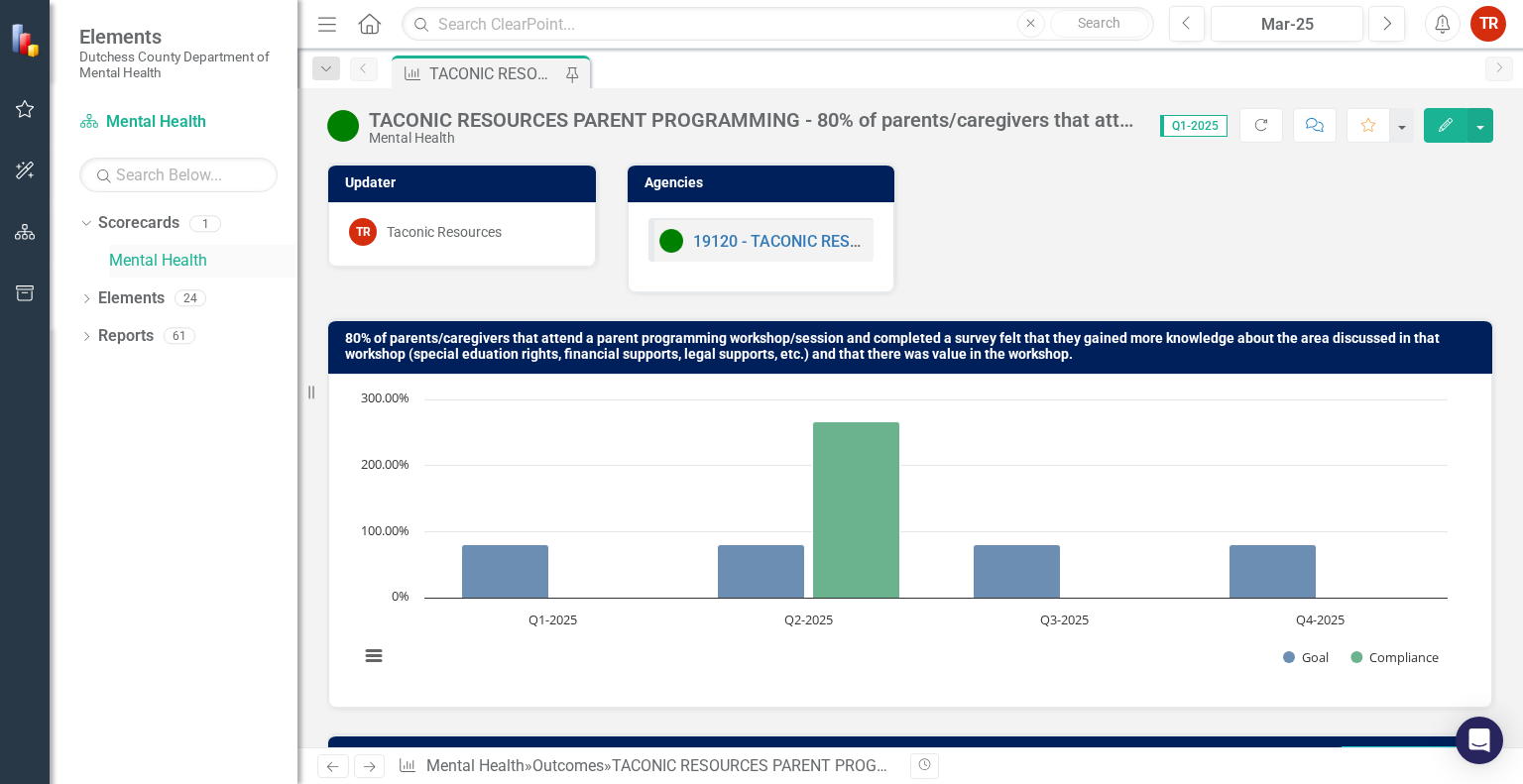 click on "Mental Health" at bounding box center (203, 261) 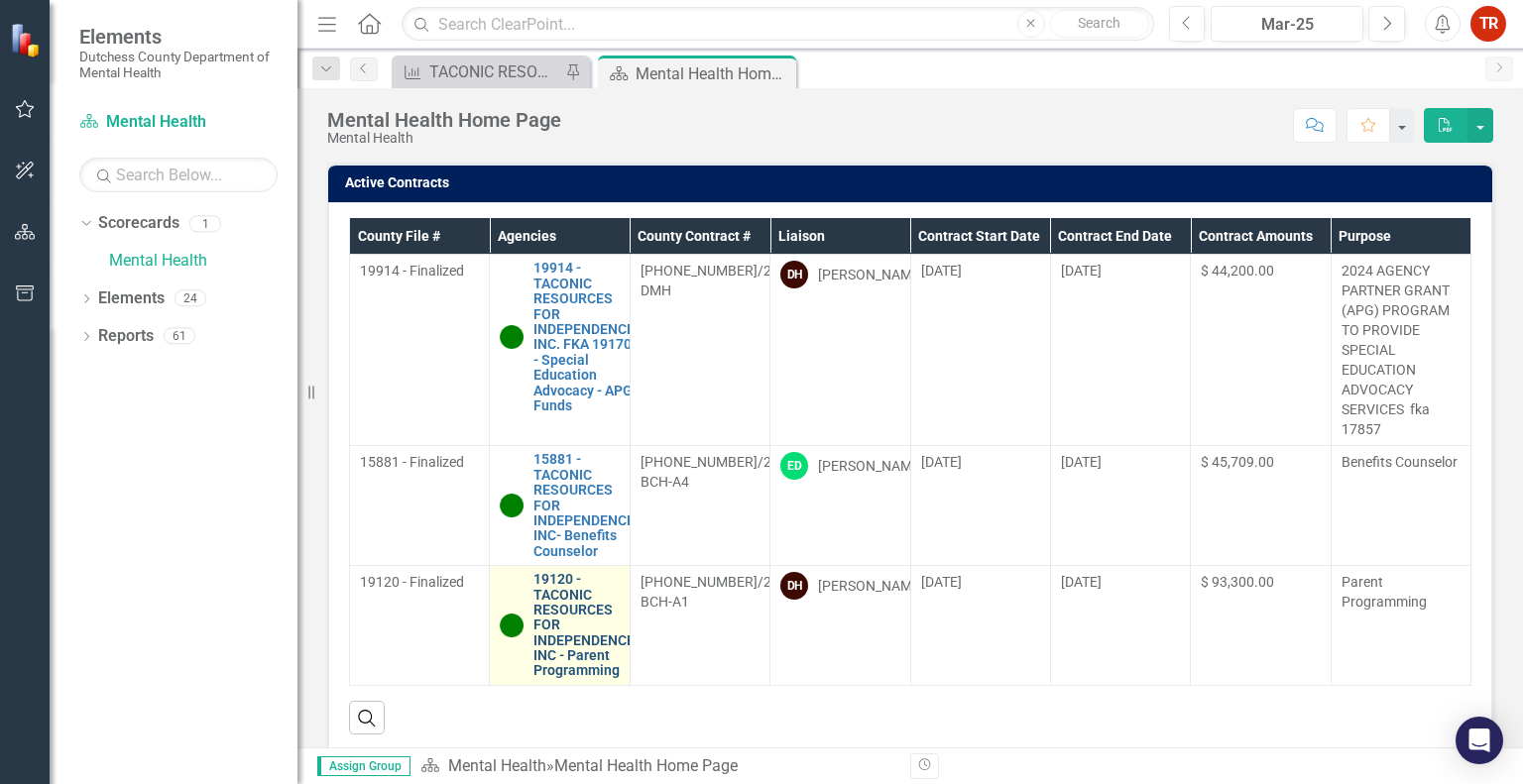 click on "19120 - TACONIC RESOURCES FOR INDEPENDENCE INC - Parent Programming" at bounding box center [584, 625] 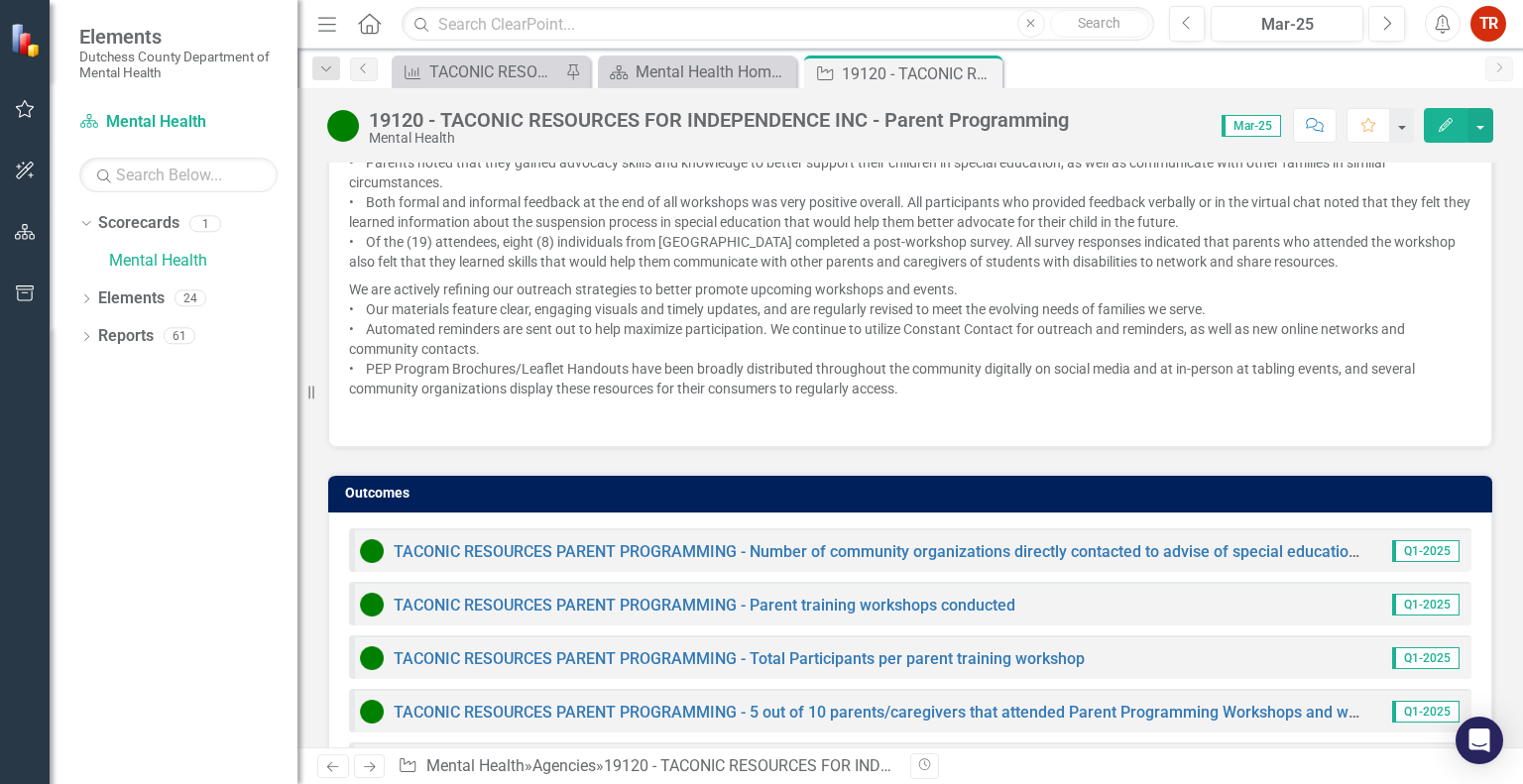scroll, scrollTop: 2790, scrollLeft: 0, axis: vertical 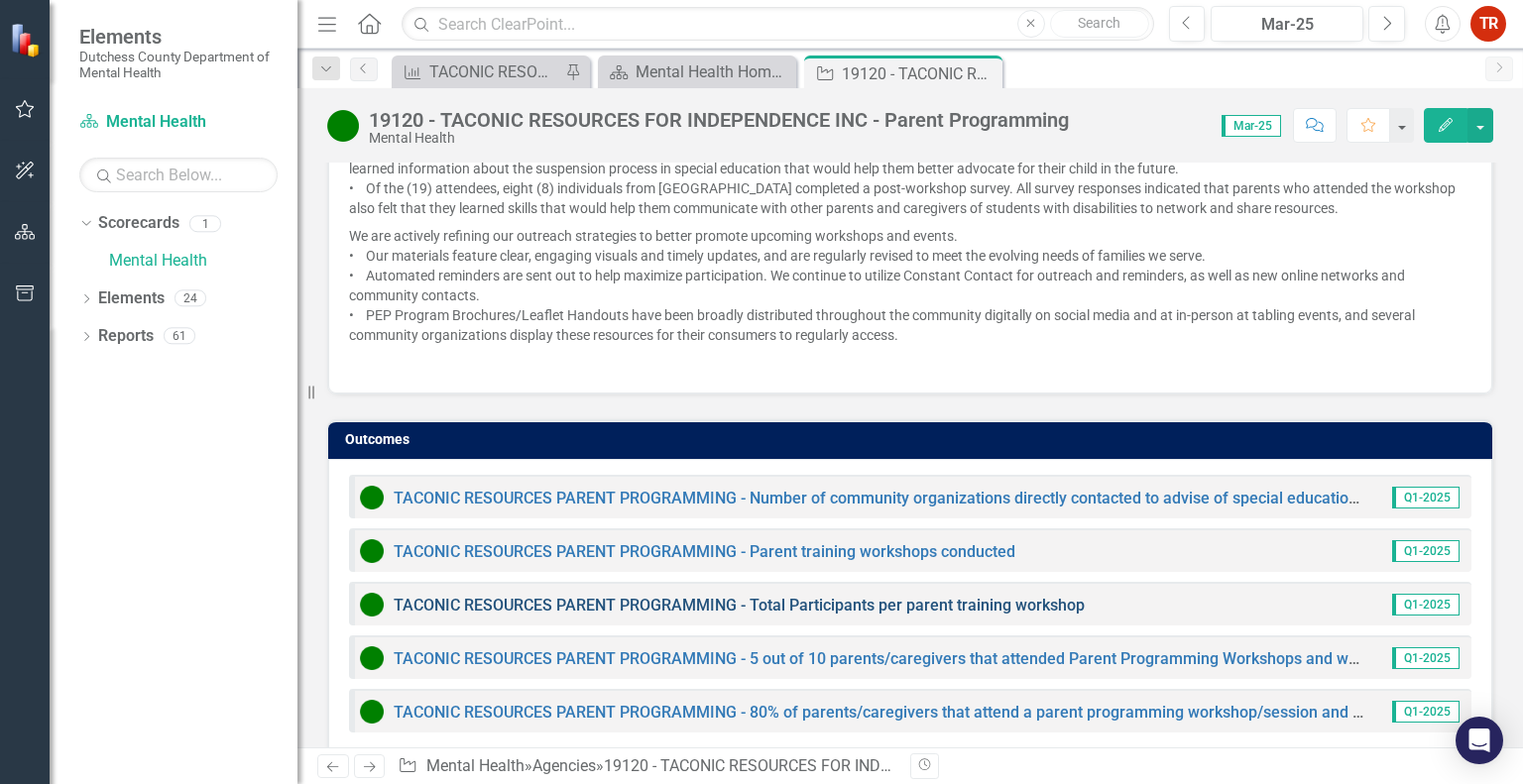 click on "TACONIC RESOURCES PARENT PROGRAMMING - Total Participants per parent training workshop" at bounding box center [739, 605] 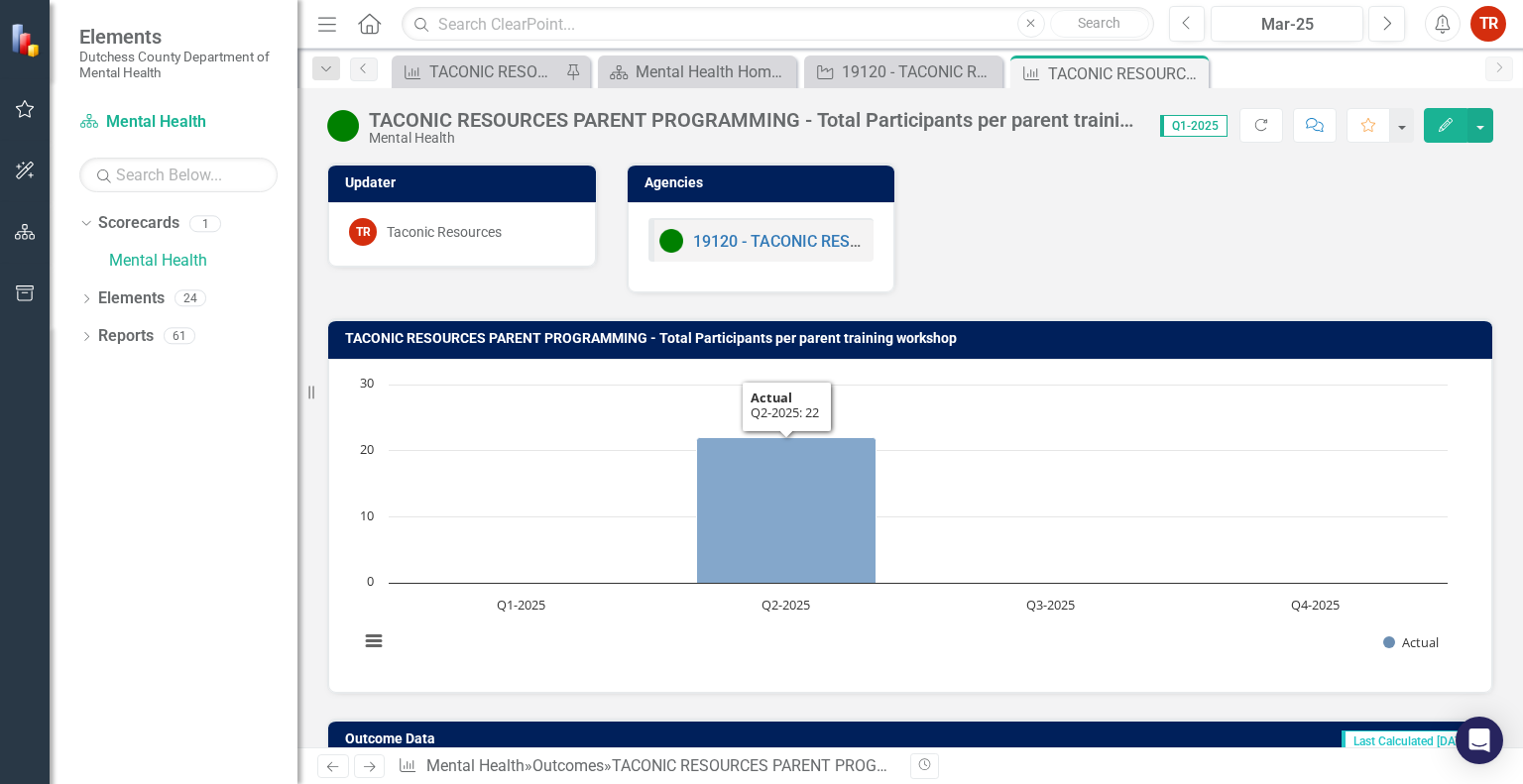 click 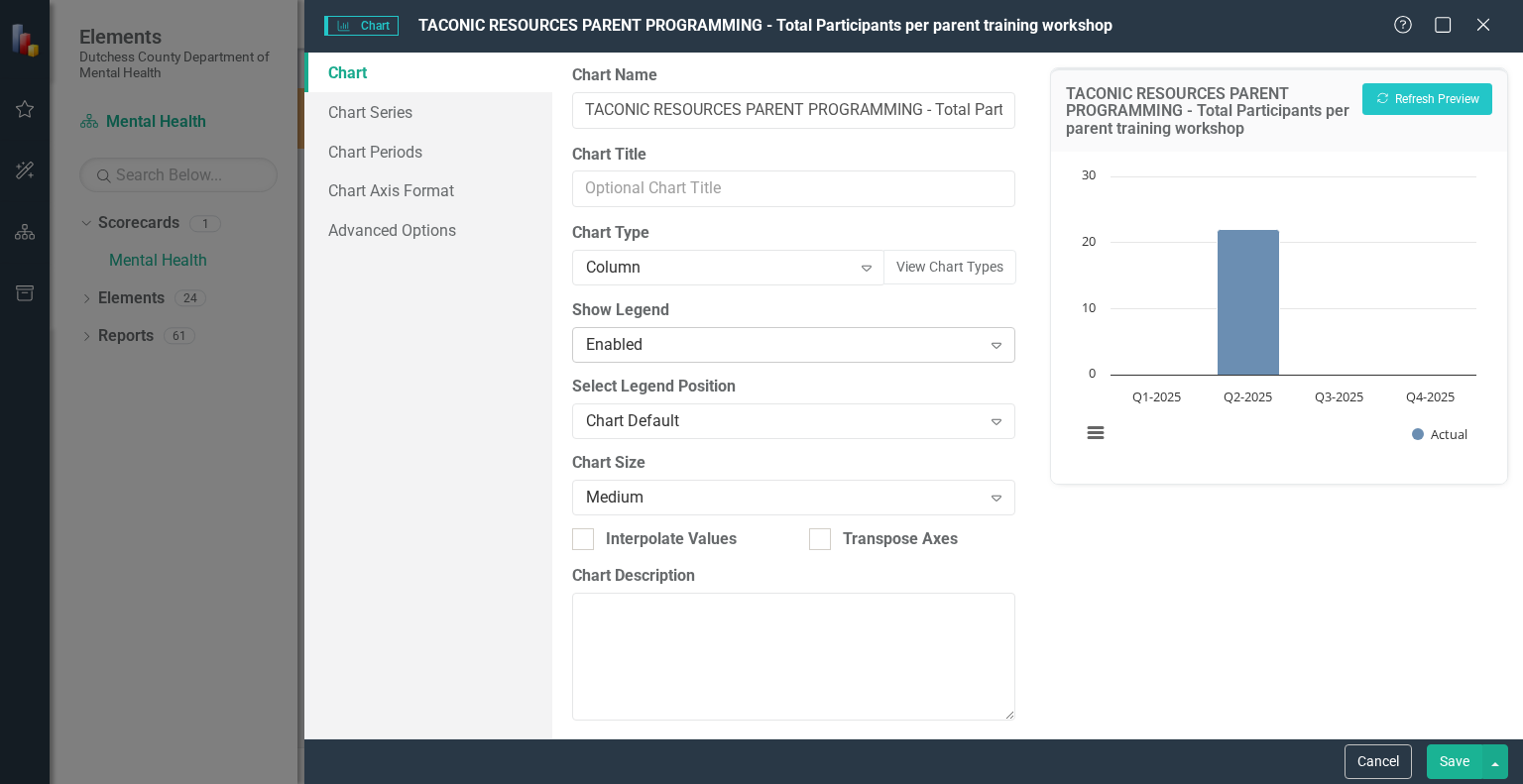 scroll, scrollTop: 0, scrollLeft: 0, axis: both 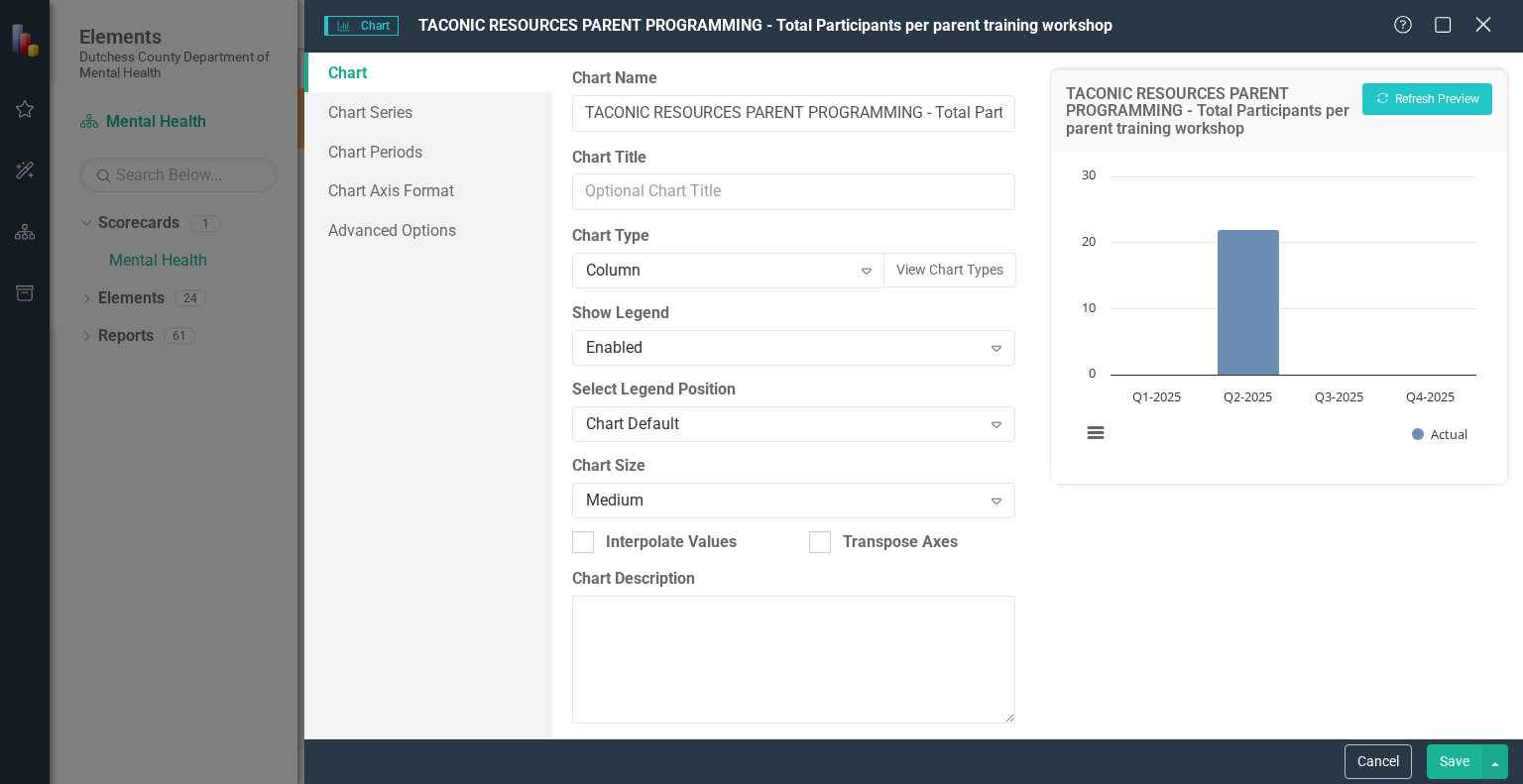 click on "Close" 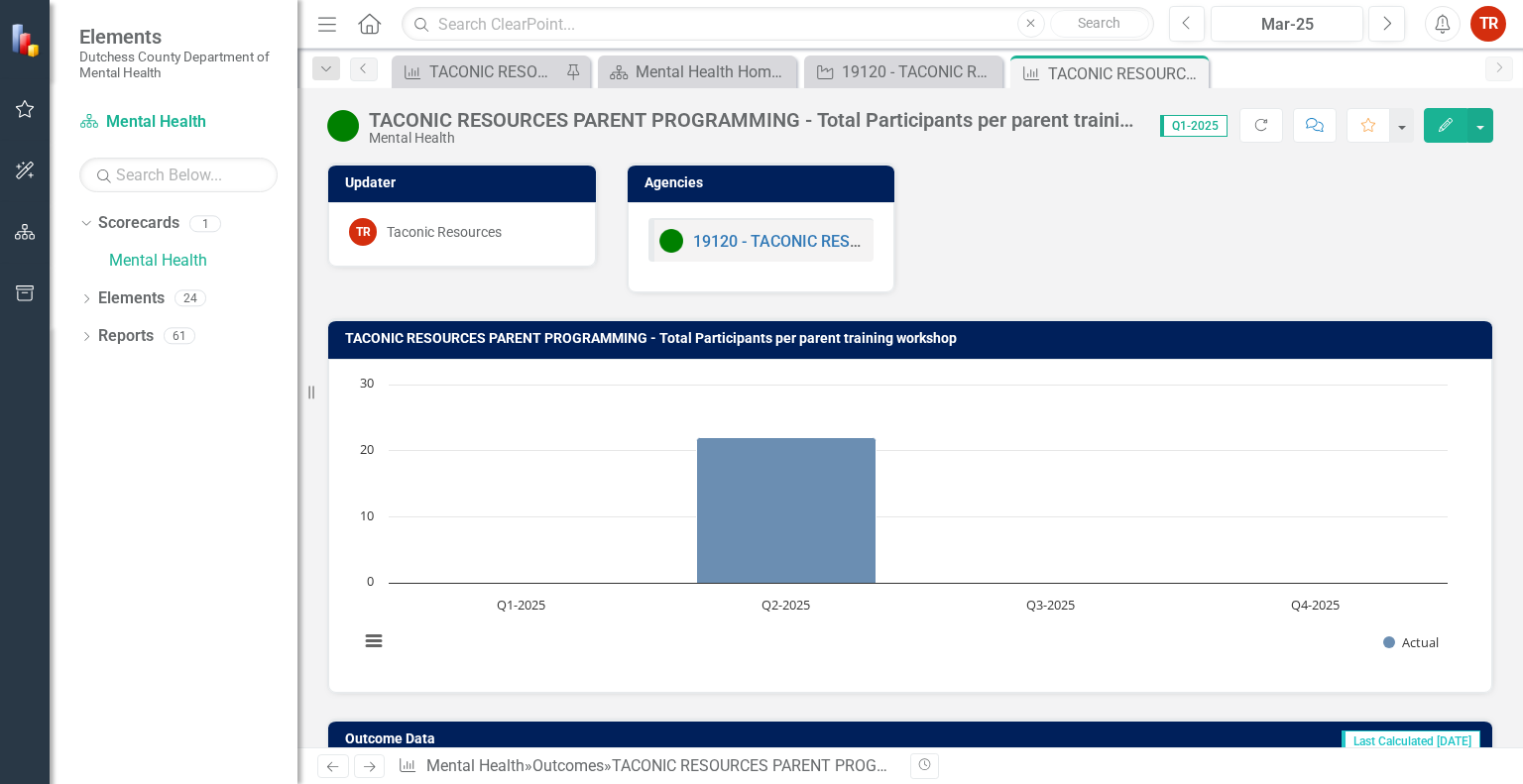 click on "Edit" at bounding box center (1446, 125) 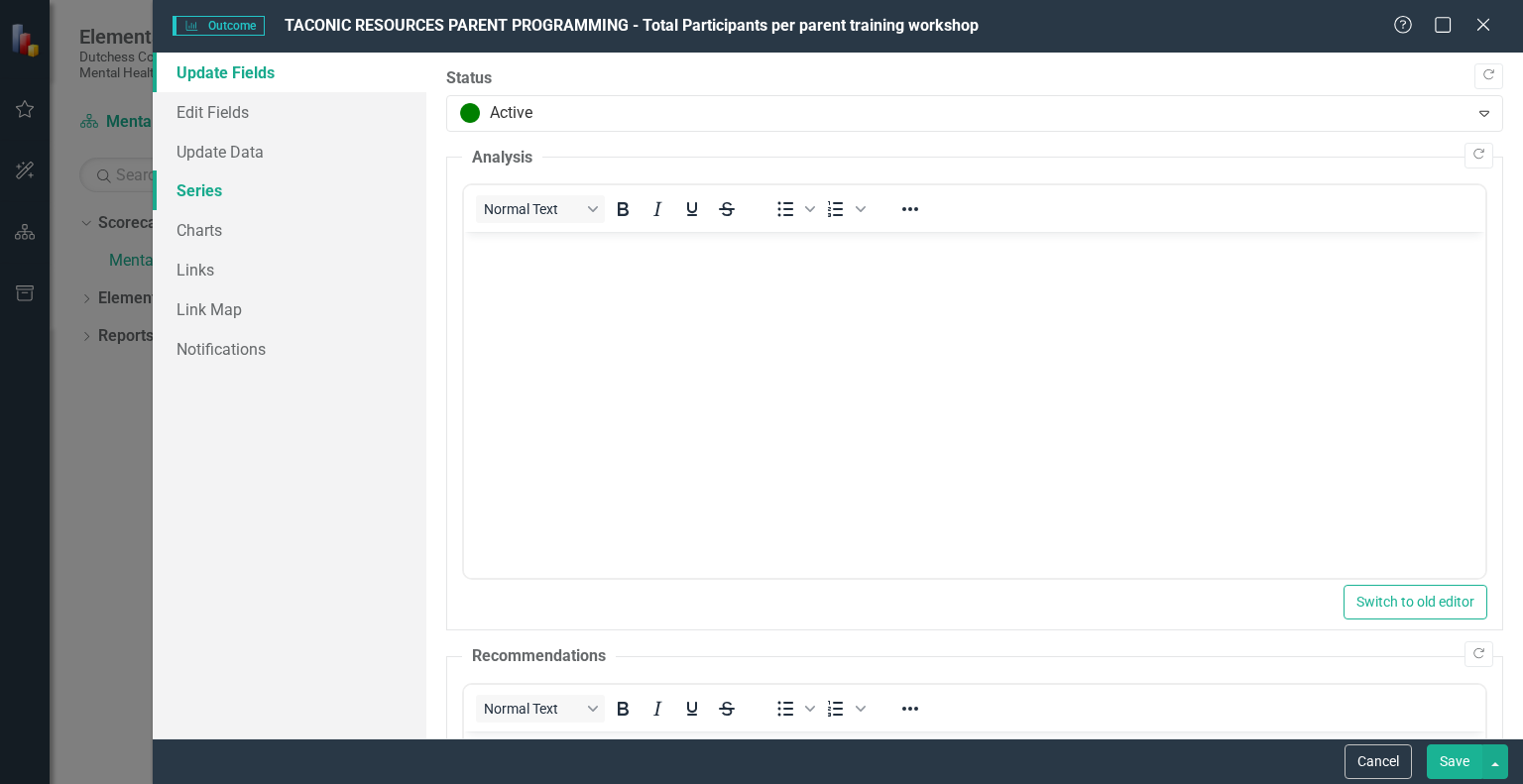 scroll, scrollTop: 0, scrollLeft: 0, axis: both 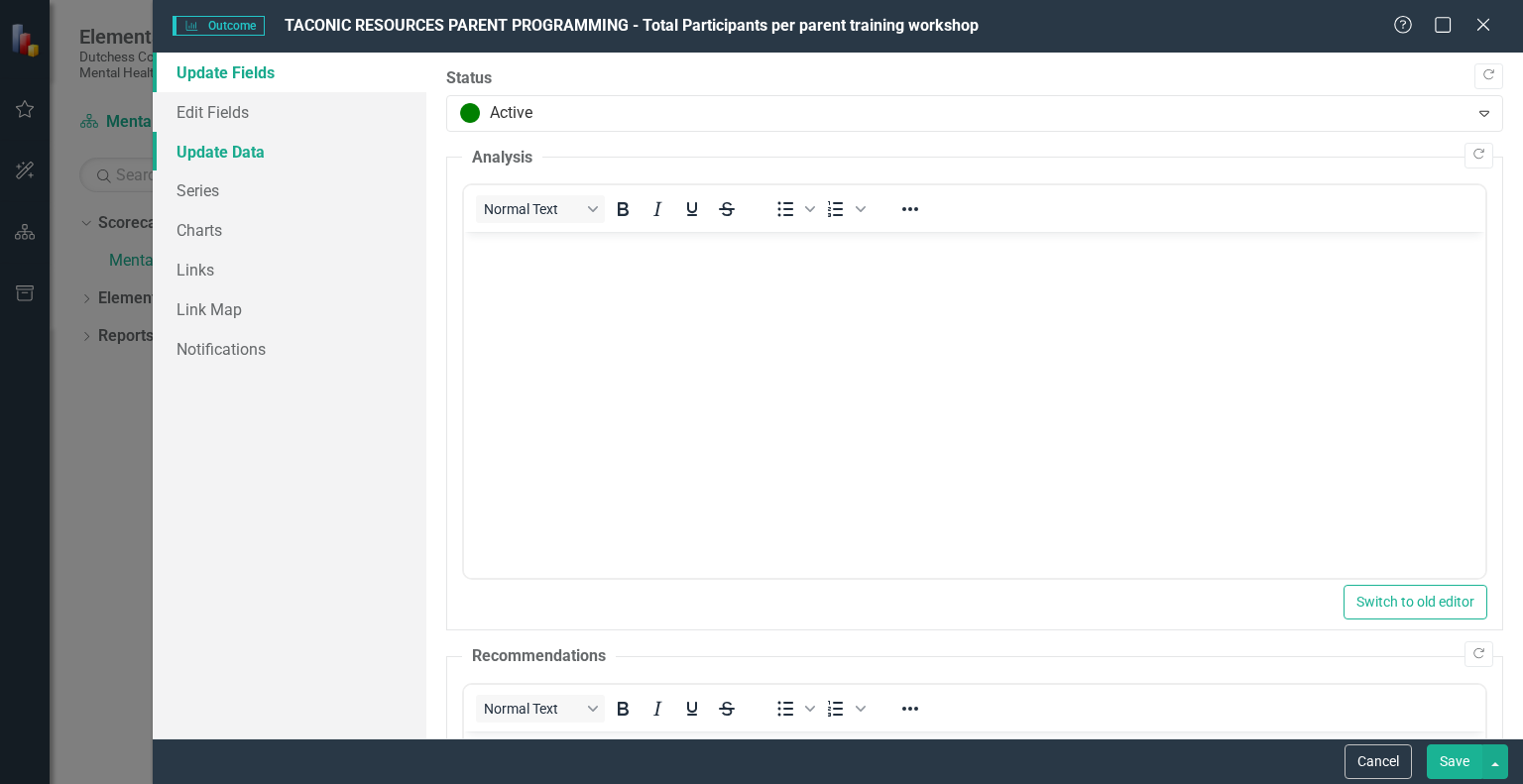 click on "Update  Data" at bounding box center (290, 152) 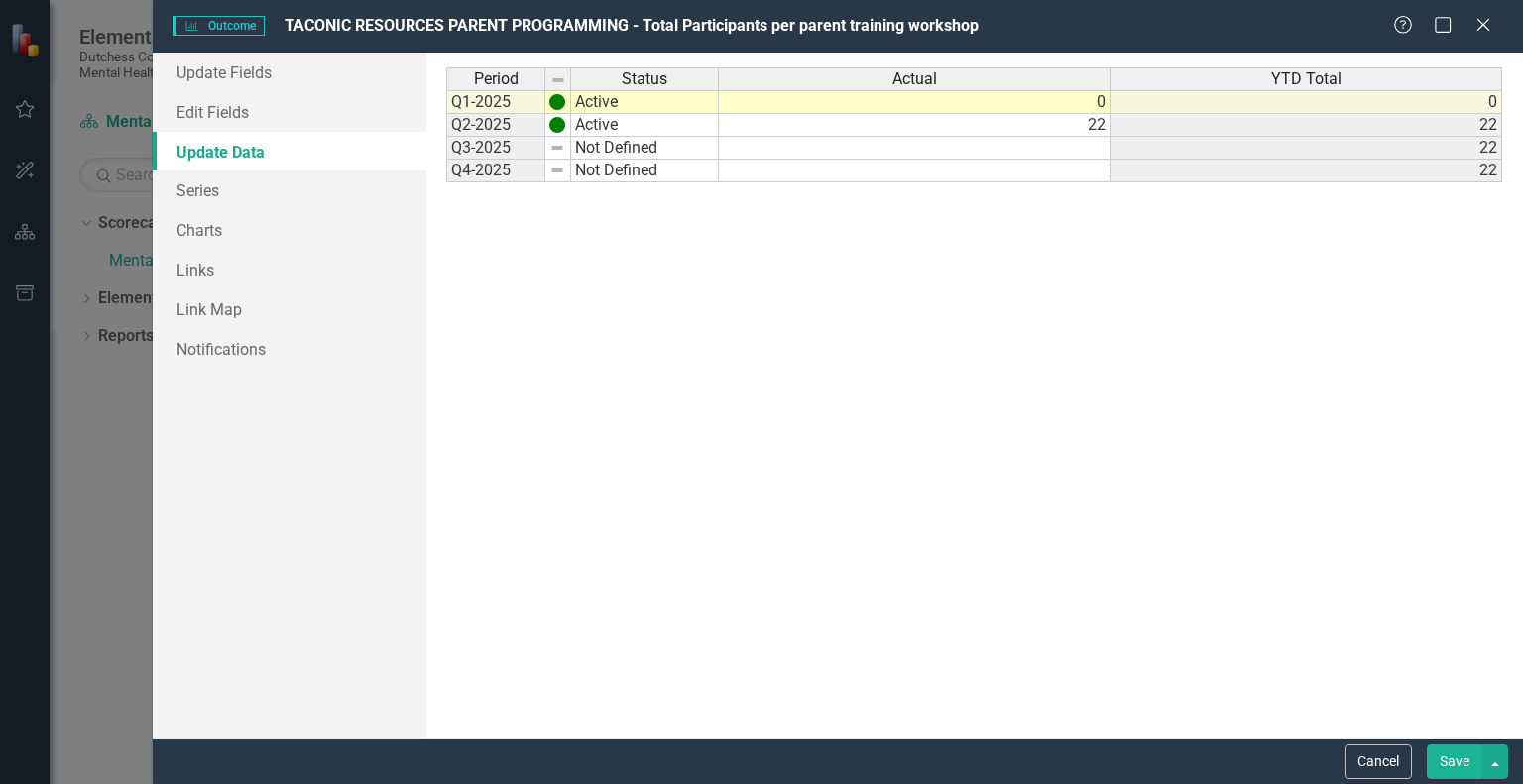 click on "22" at bounding box center [914, 125] 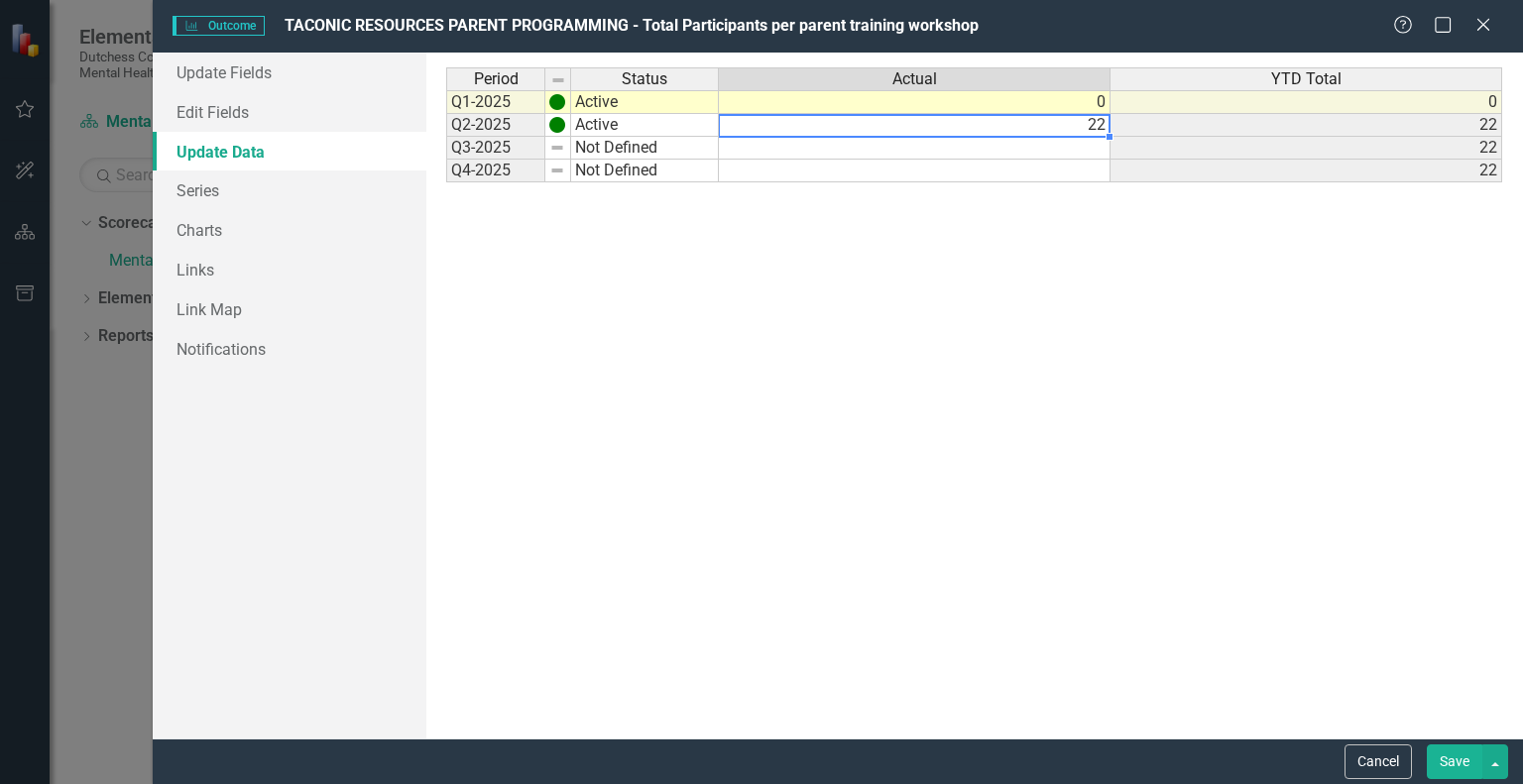 click on "22" at bounding box center [914, 125] 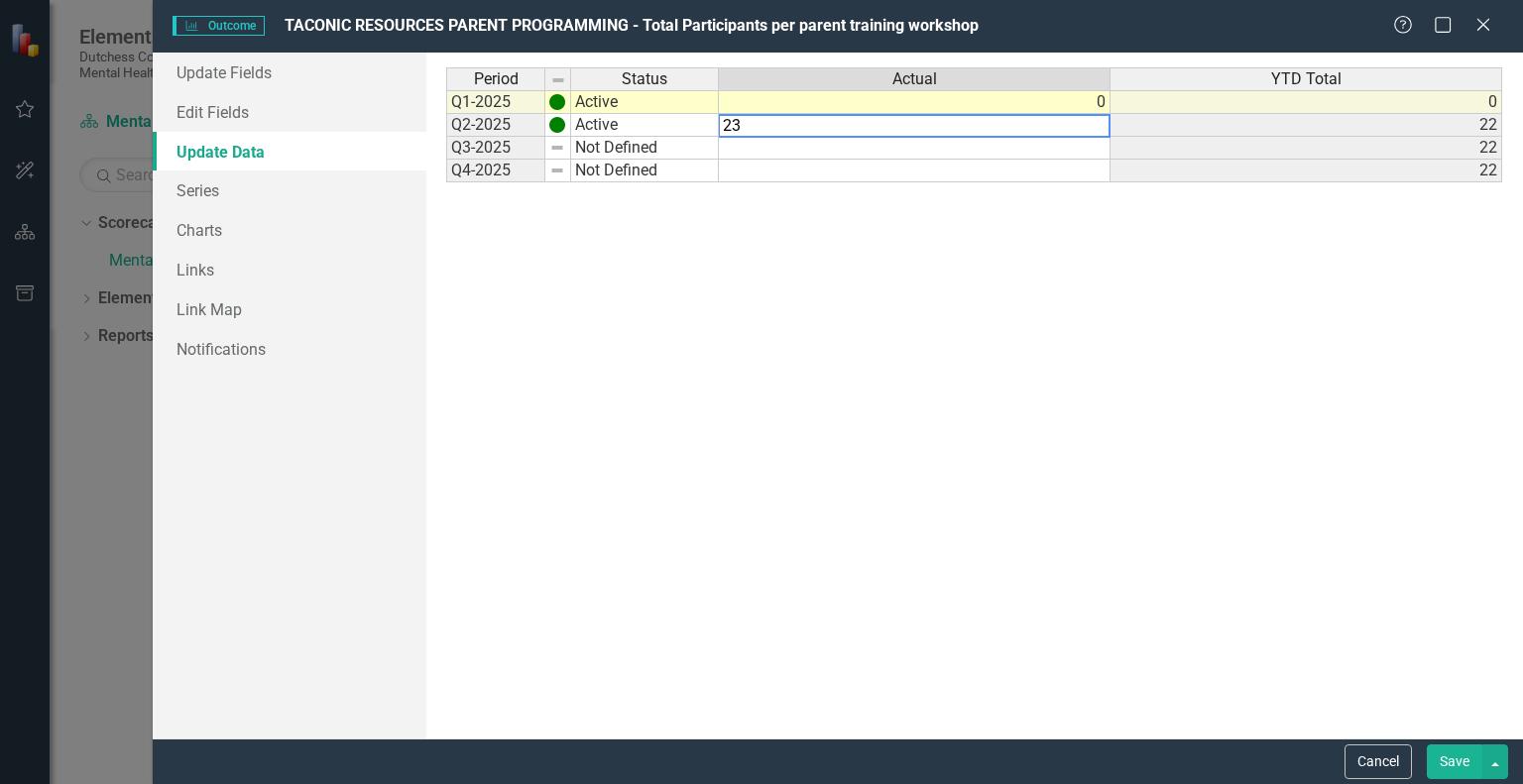 type on "23" 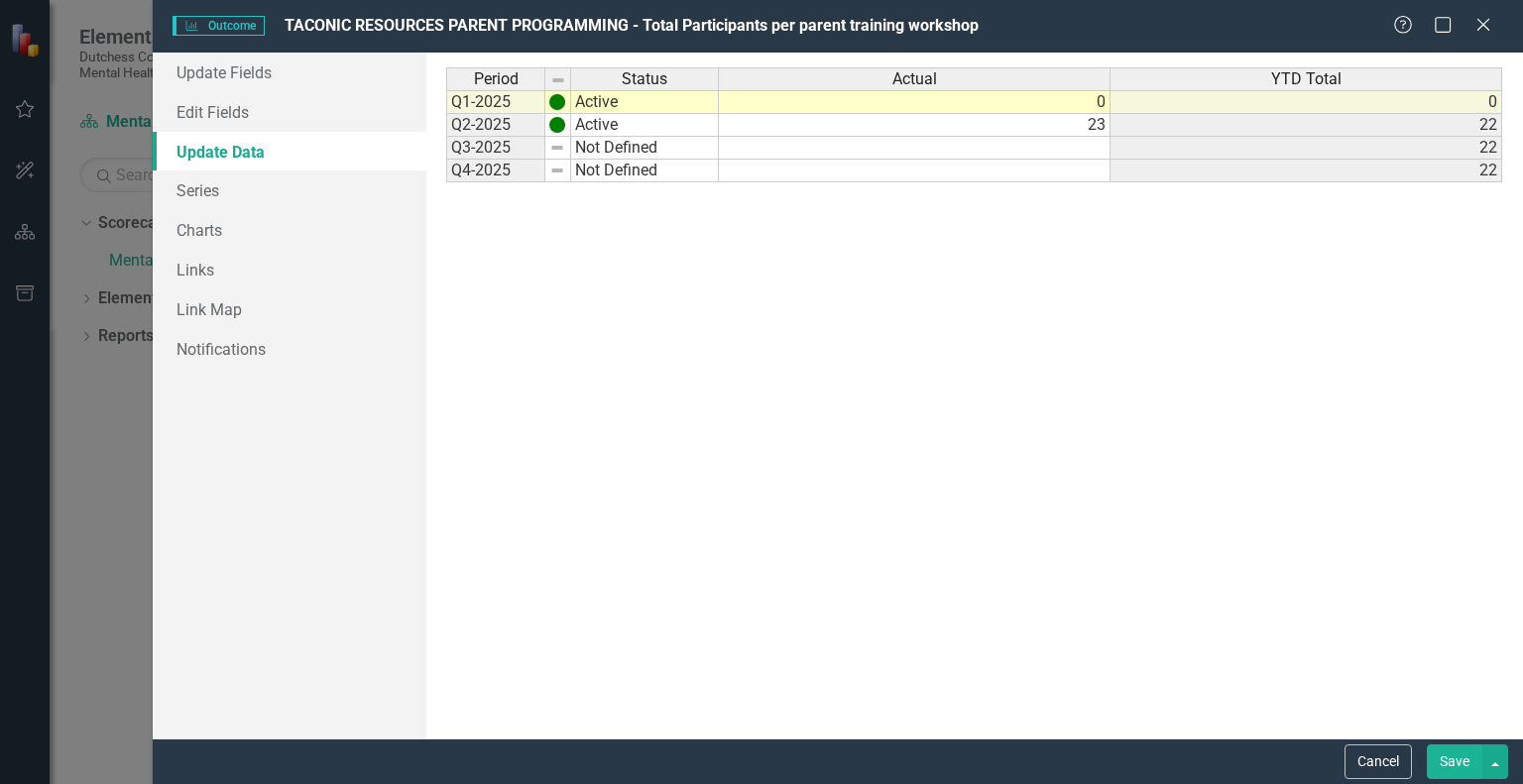 click on "Period Status Q1-2025 Active Q2-2025 Active Q3-2025 Not Defined Q4-2025 Not Defined" at bounding box center [584, 395] 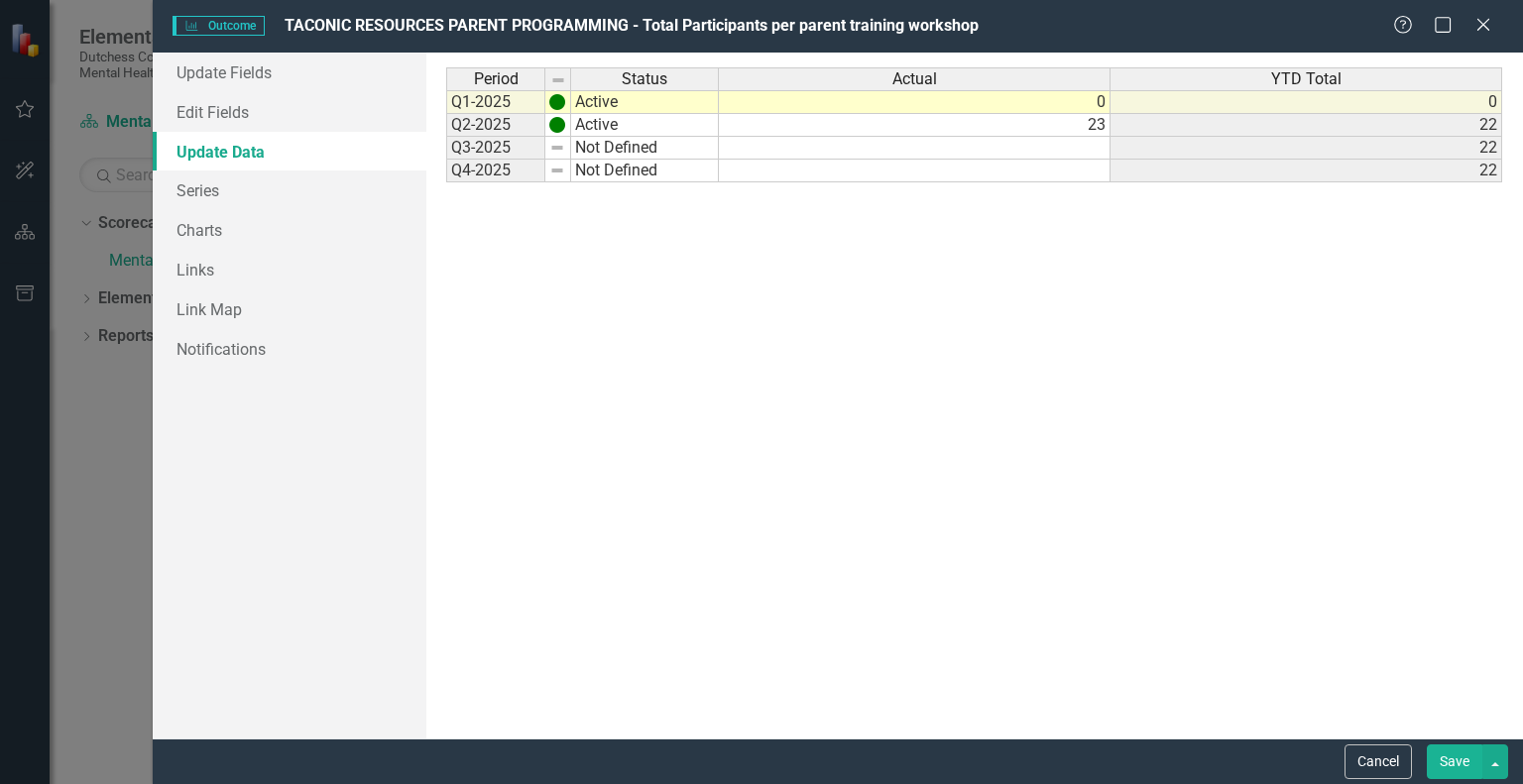click on "Save" at bounding box center [1455, 761] 